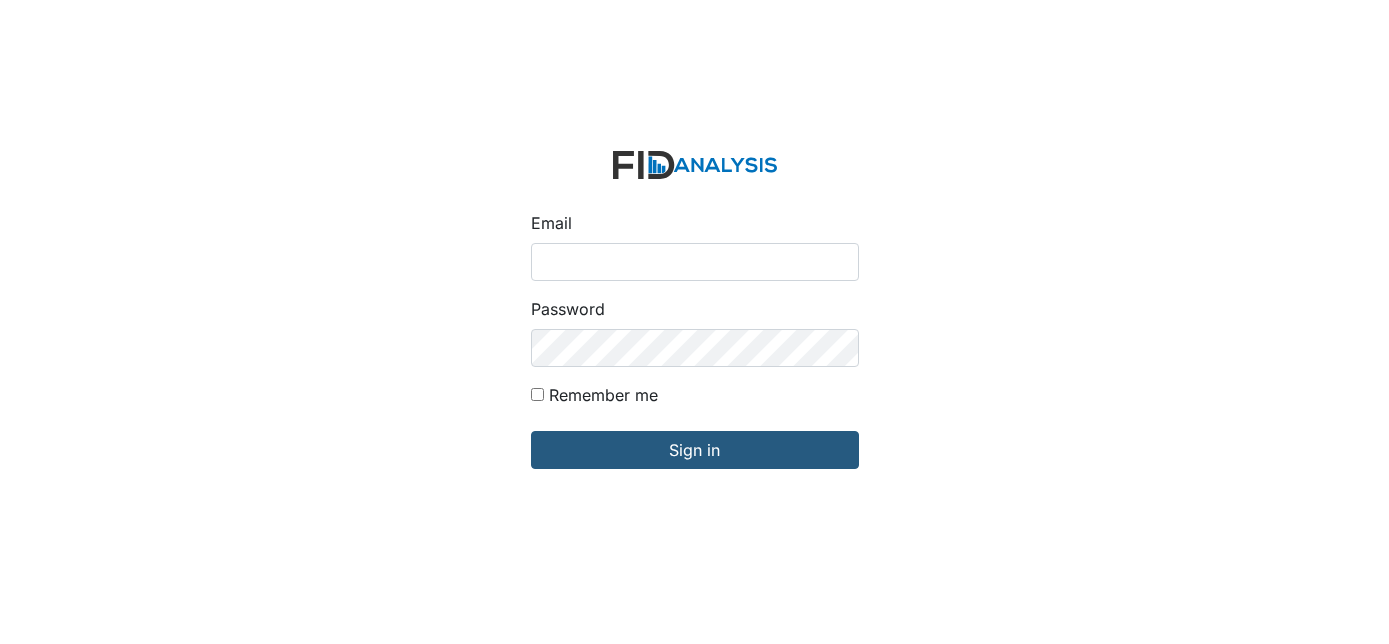 scroll, scrollTop: 0, scrollLeft: 0, axis: both 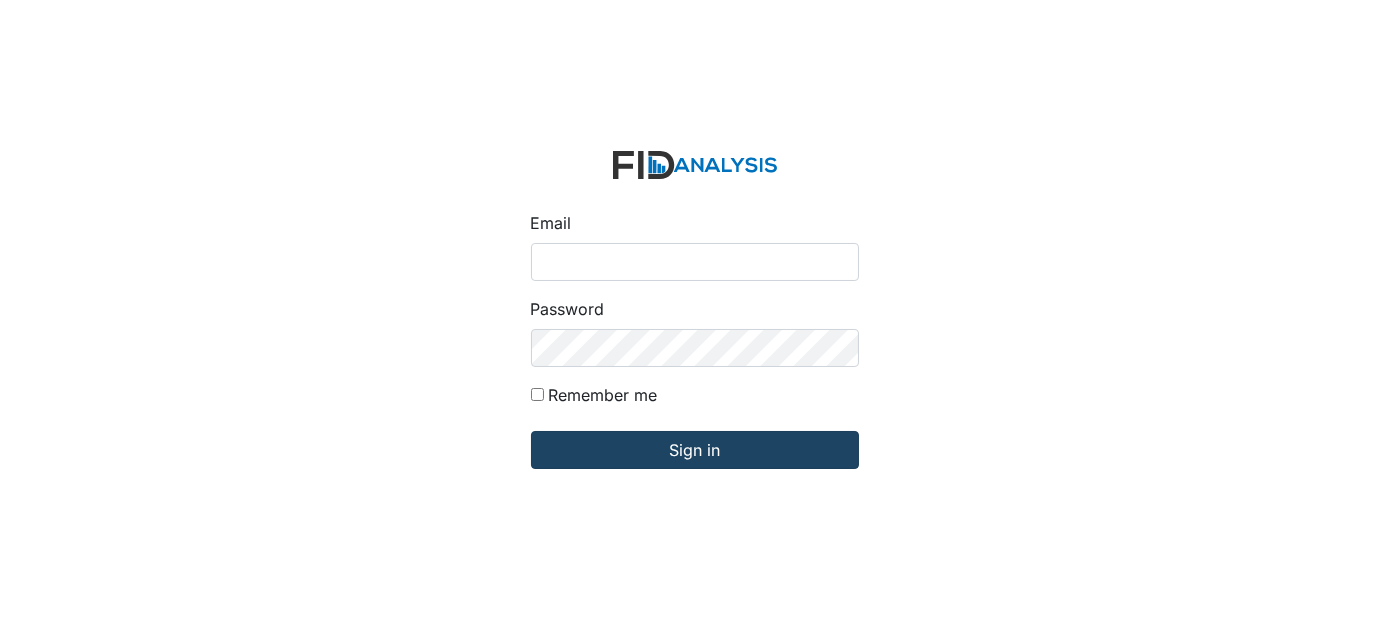 type on "[USERNAME]@example.com" 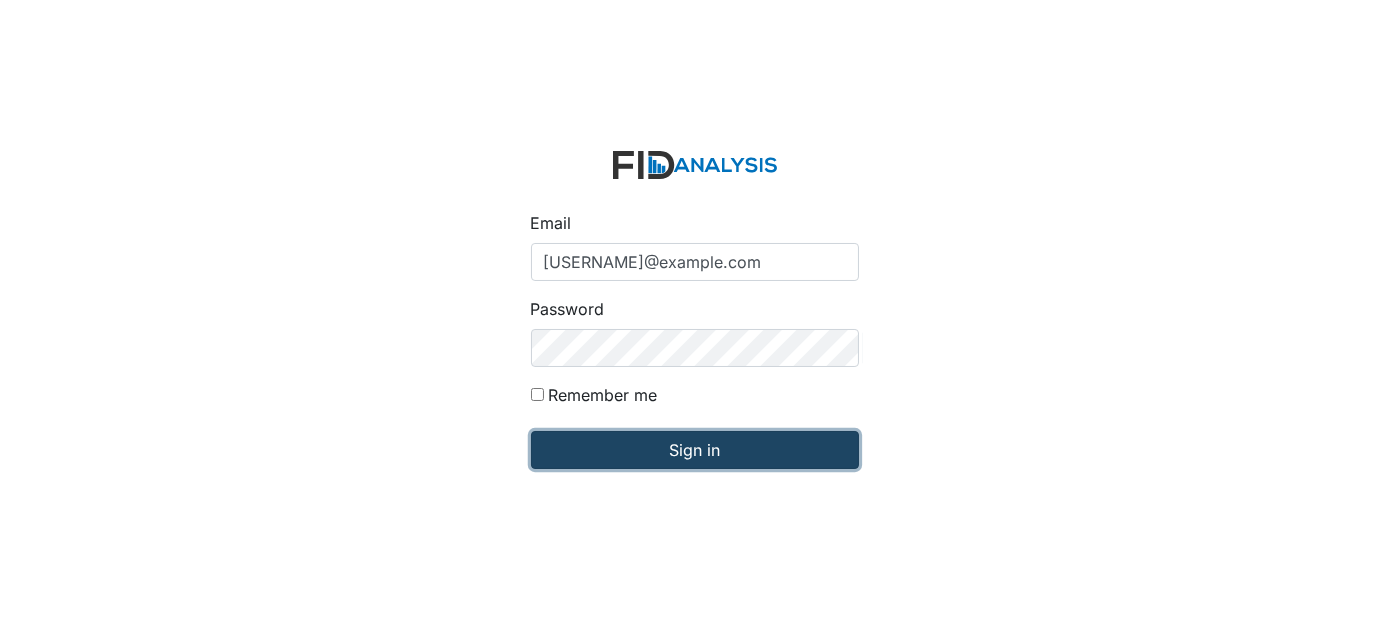 click on "Sign in" at bounding box center [695, 450] 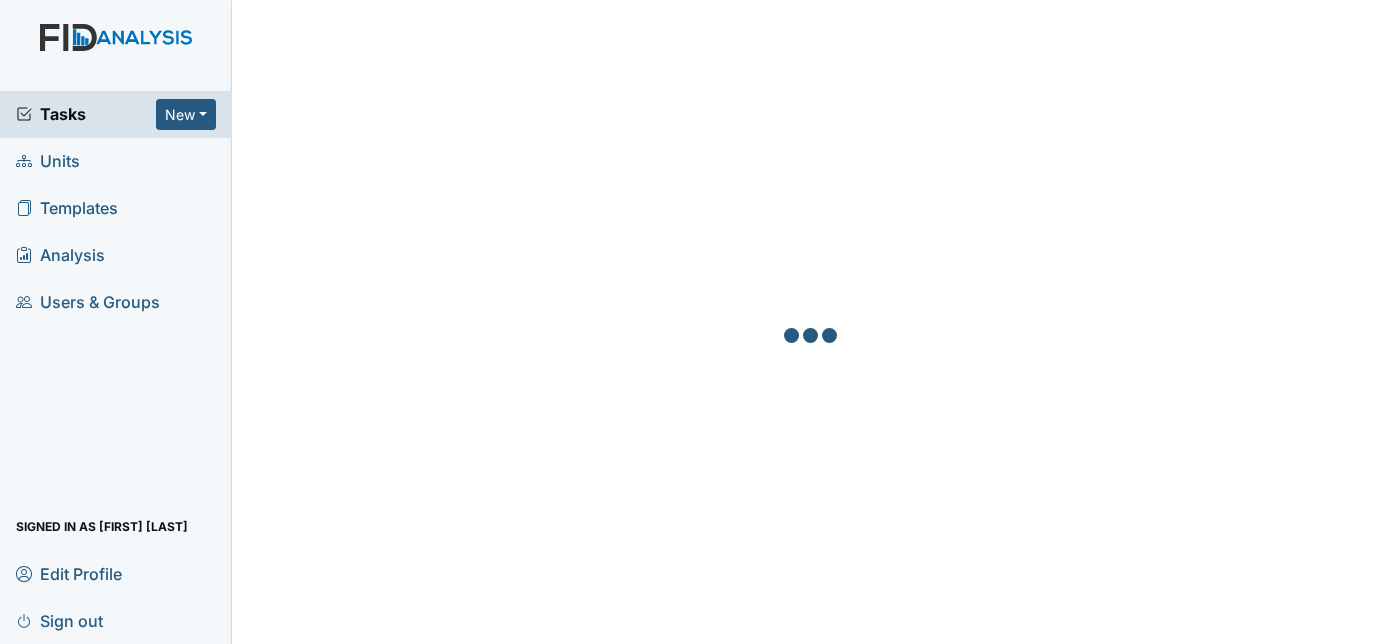 scroll, scrollTop: 0, scrollLeft: 0, axis: both 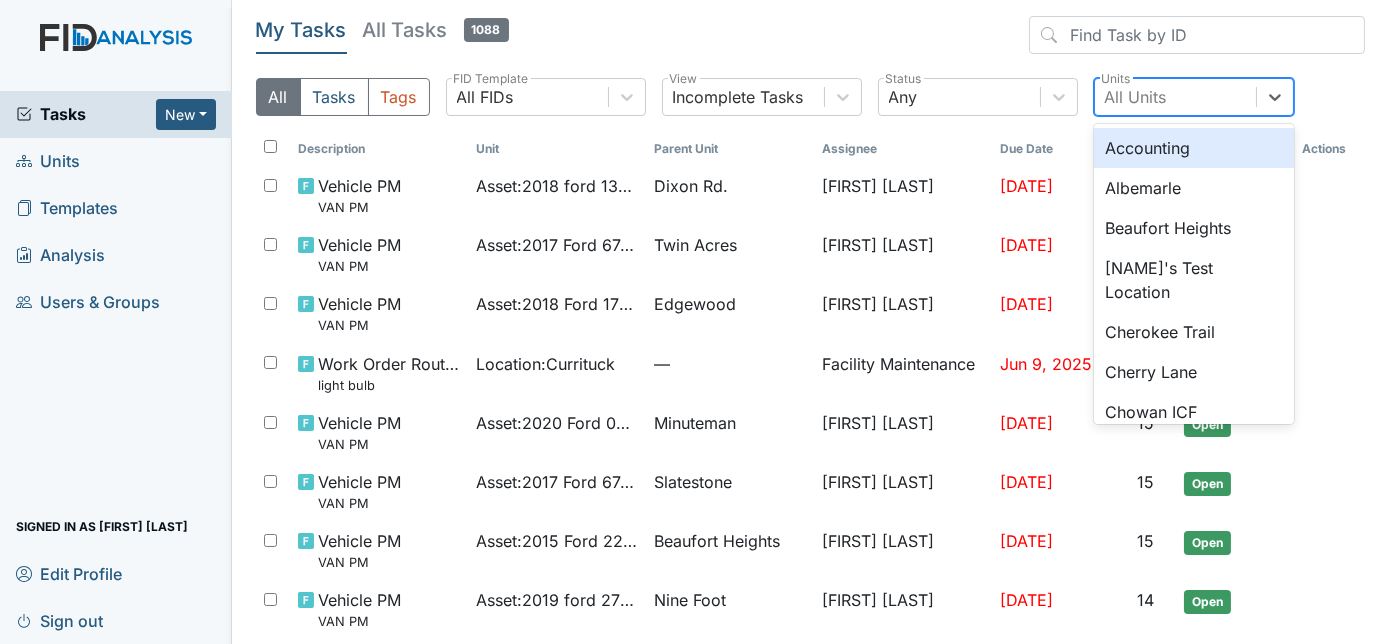 click on "All Units" at bounding box center [1136, 97] 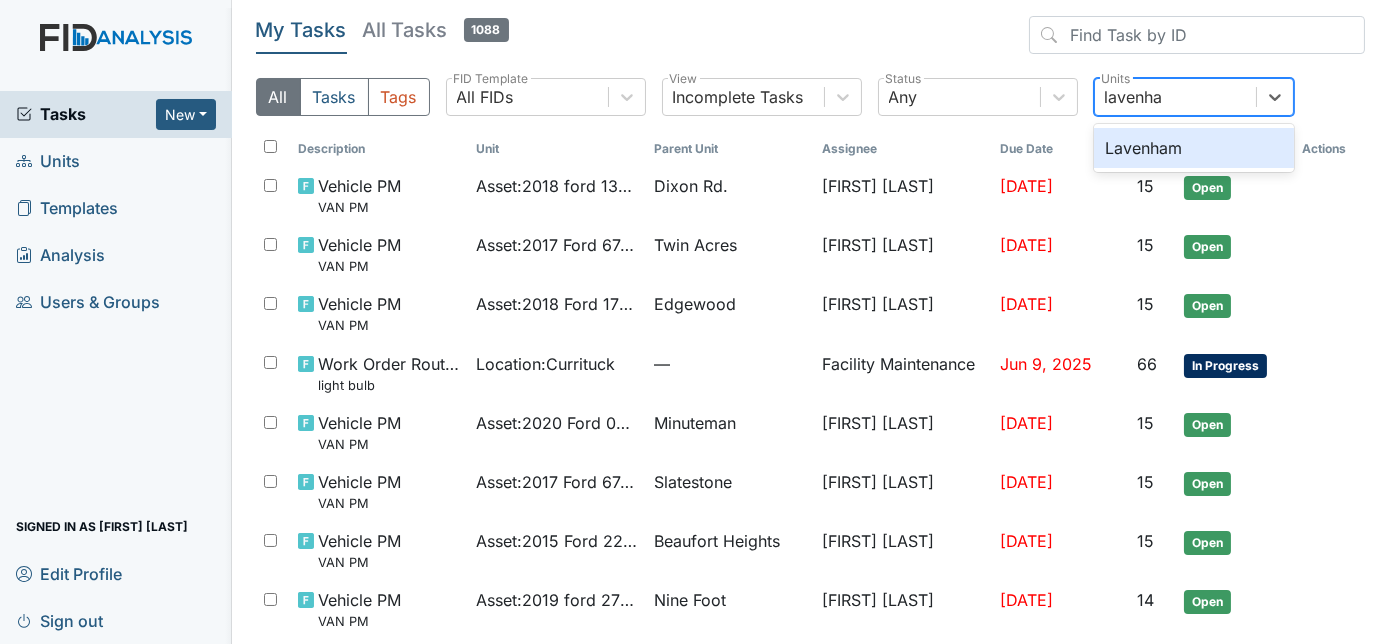 type on "lavenham" 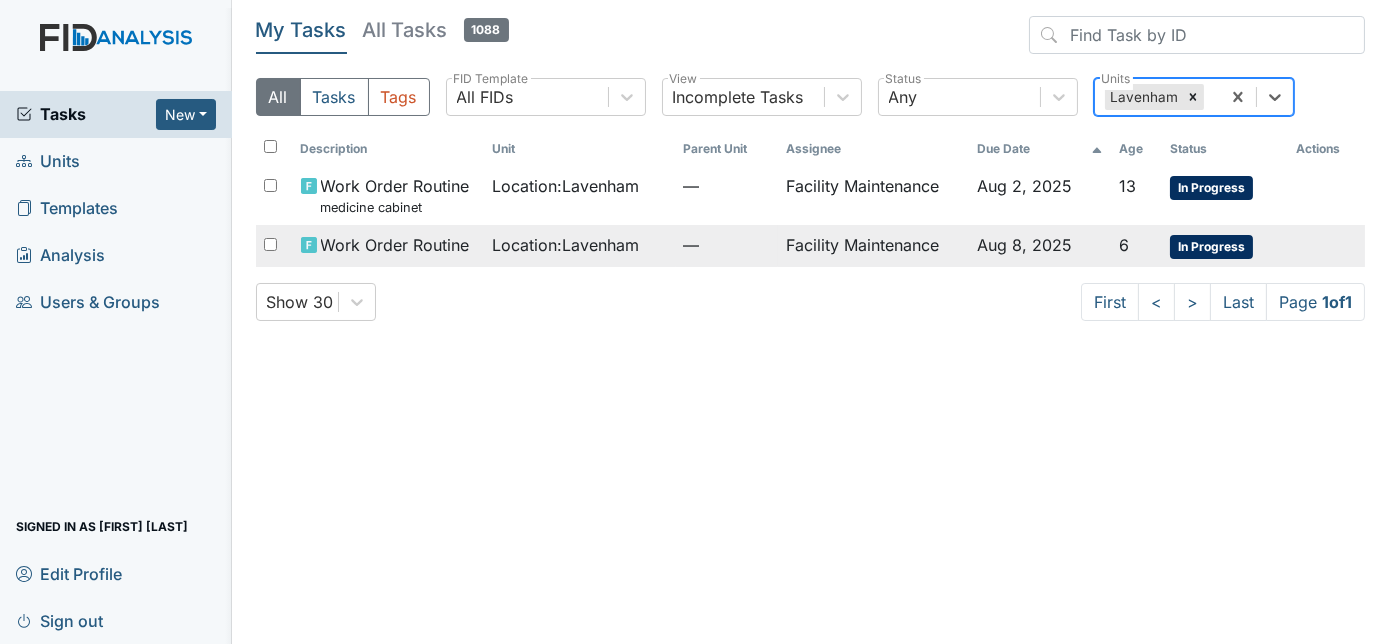click on "Facility Maintenance" at bounding box center [874, 246] 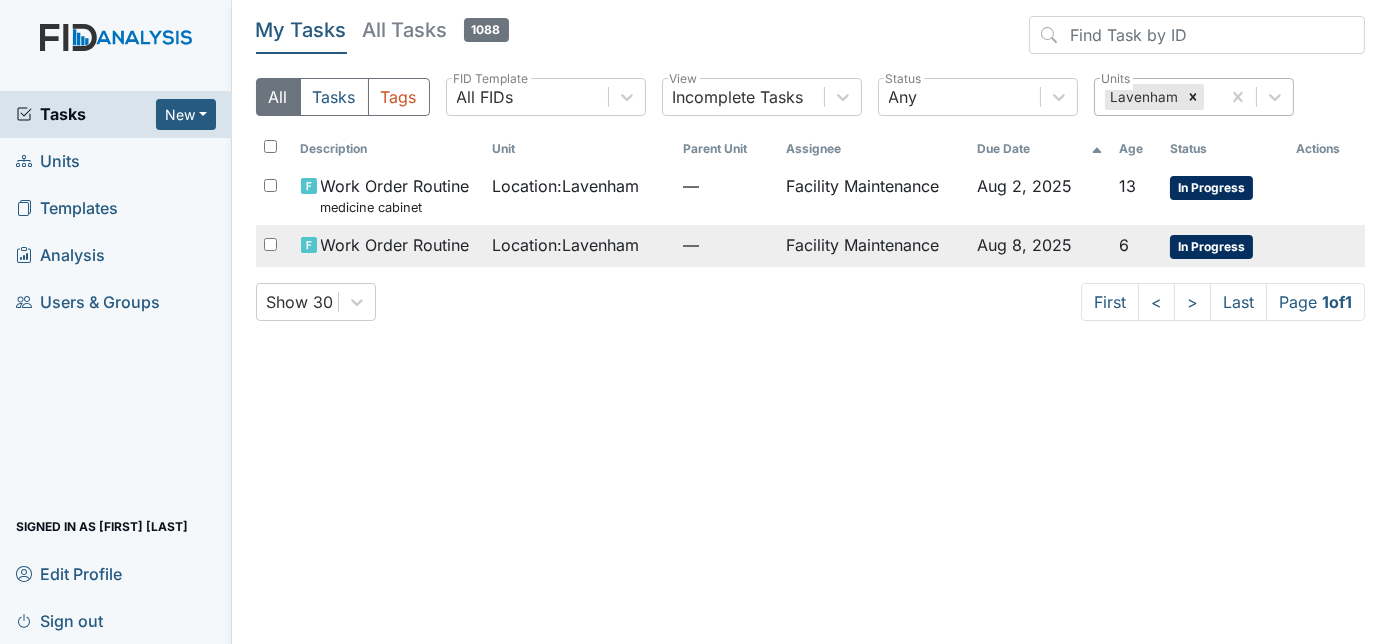 click on "Location :  Lavenham" at bounding box center [565, 245] 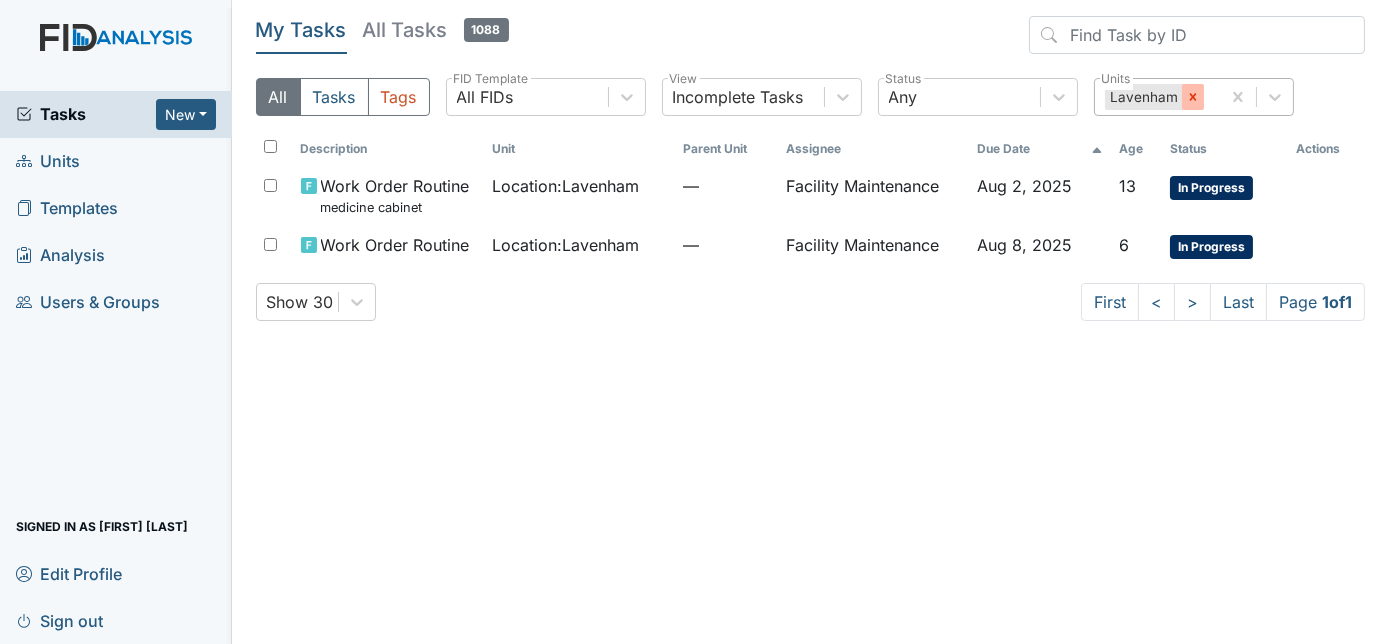 click at bounding box center [1193, 97] 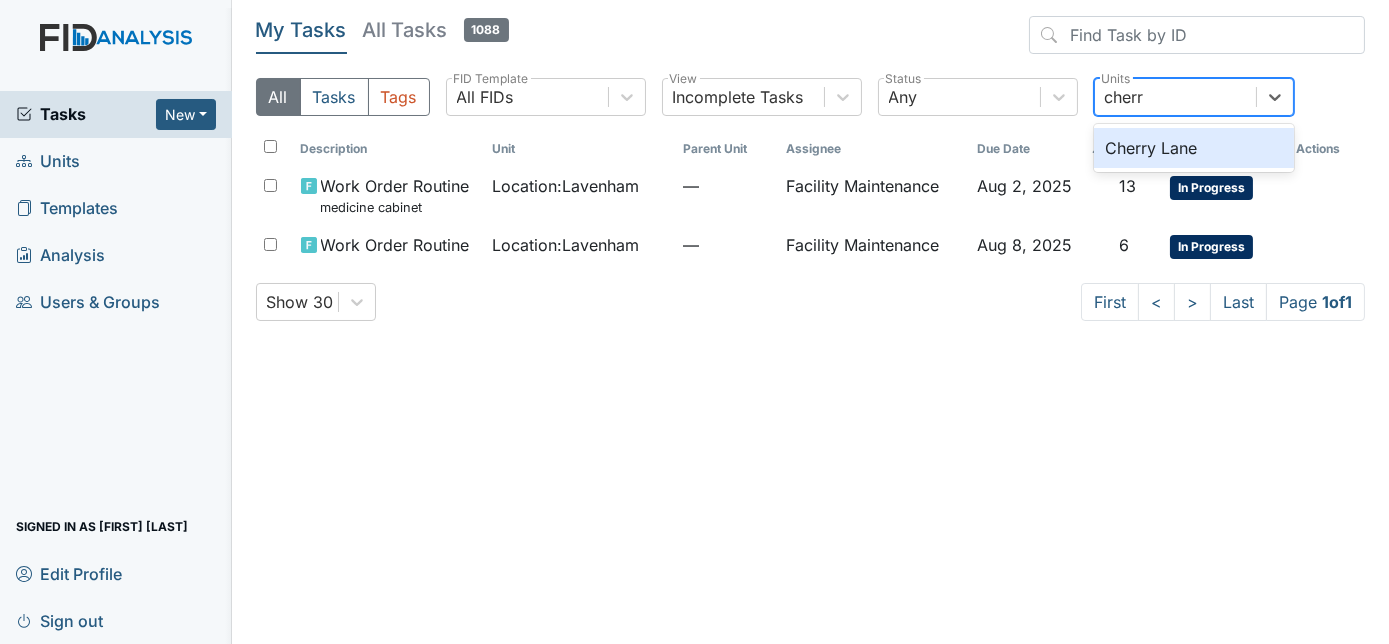 type on "cherry" 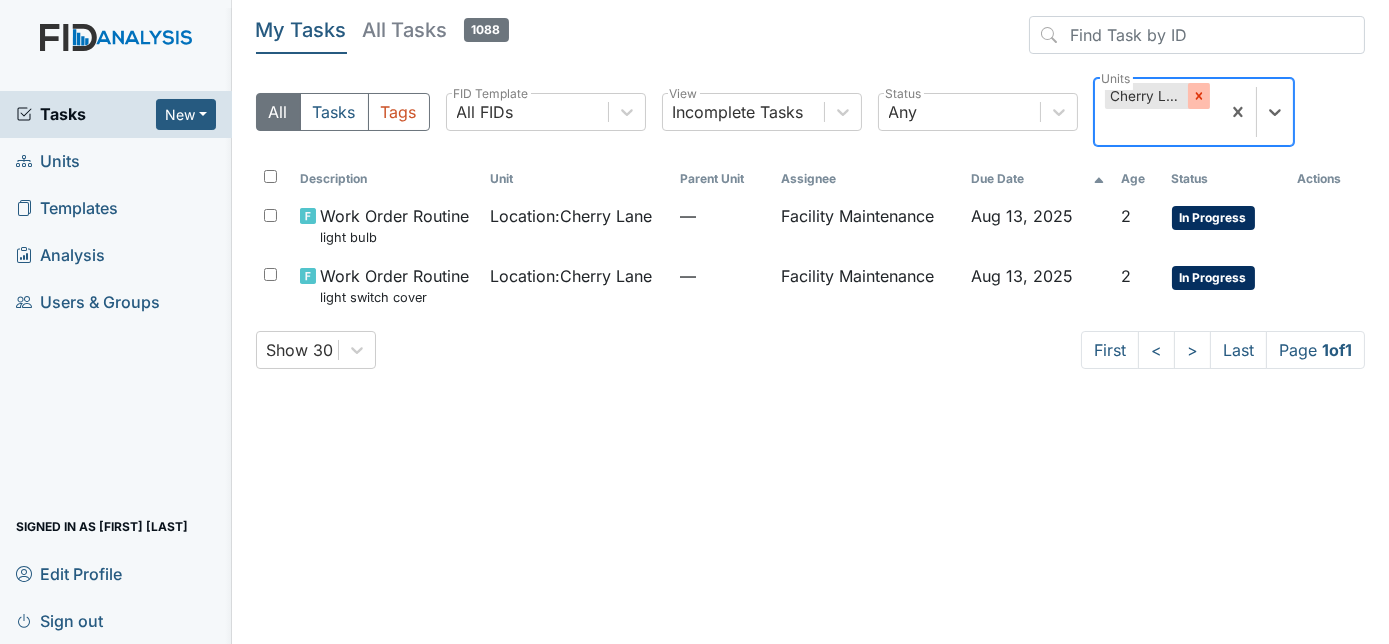click 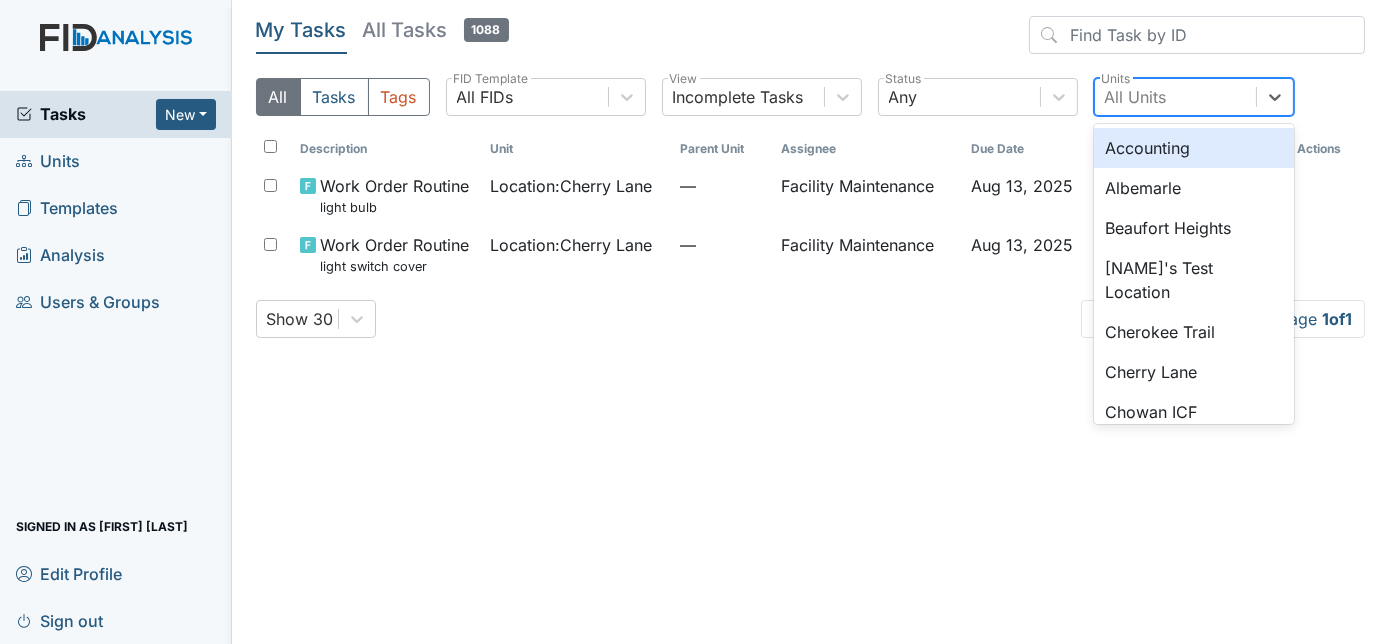 click on "All Units" at bounding box center [1136, 97] 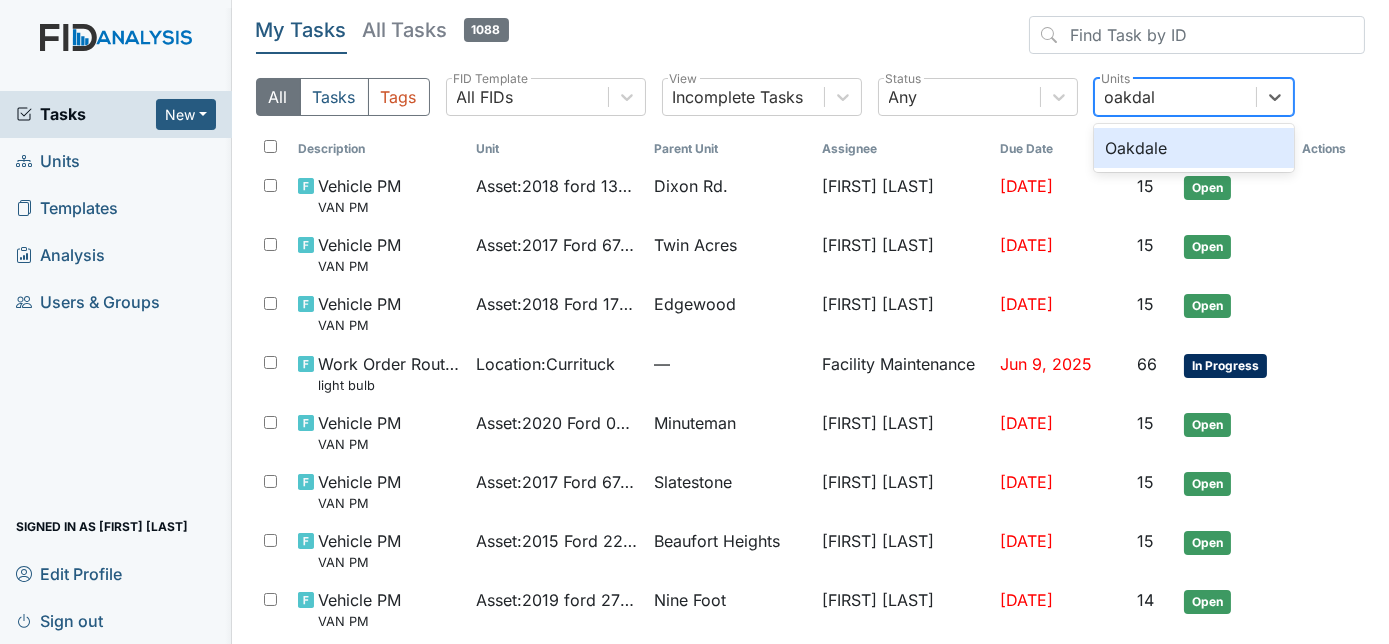 type on "oakdale" 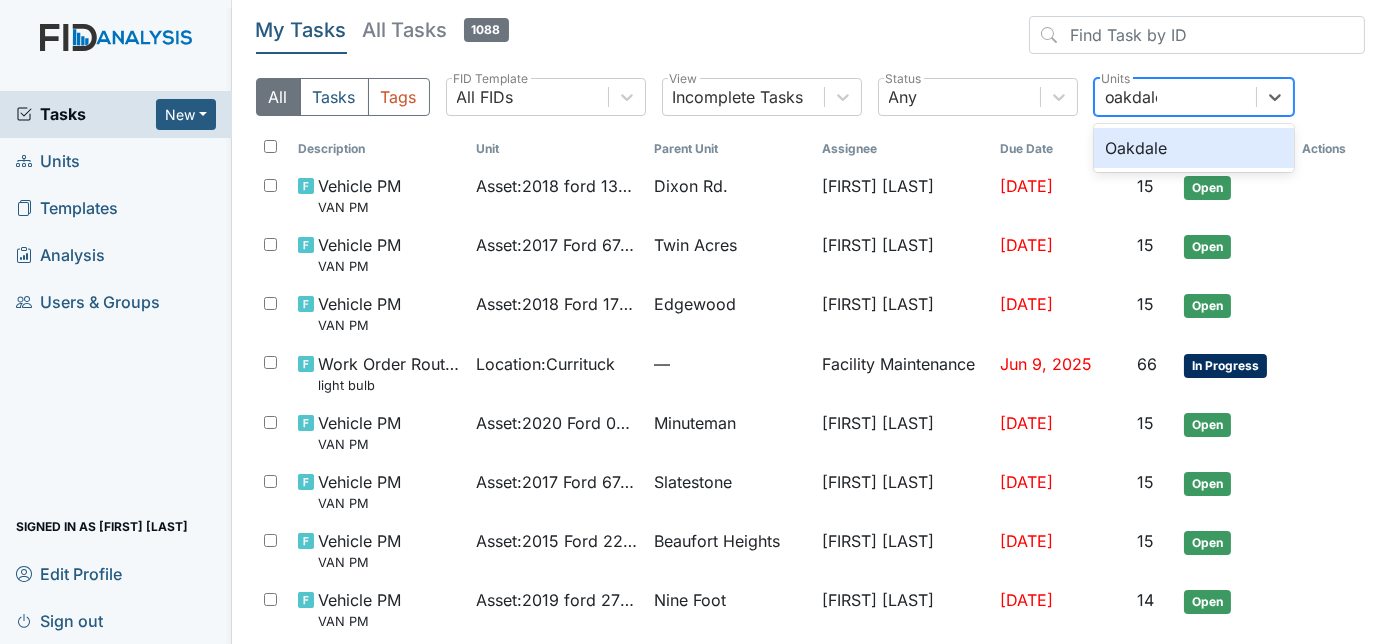 type 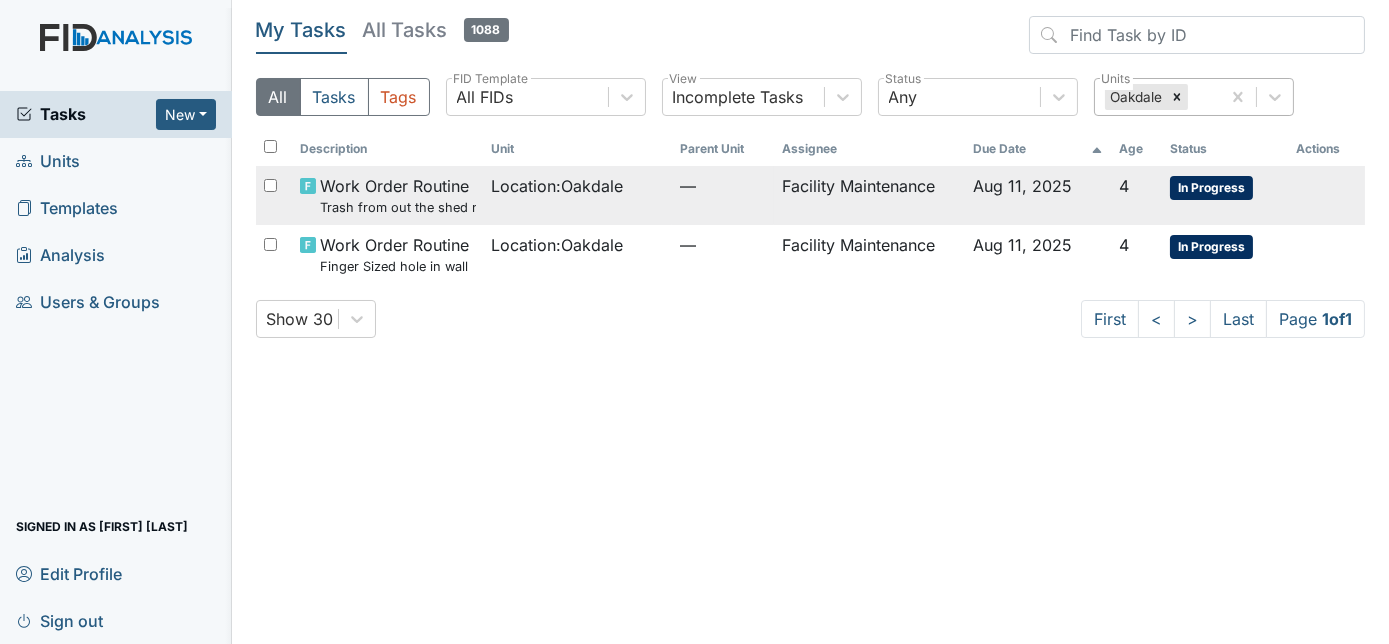 click on "Facility Maintenance" at bounding box center [869, 195] 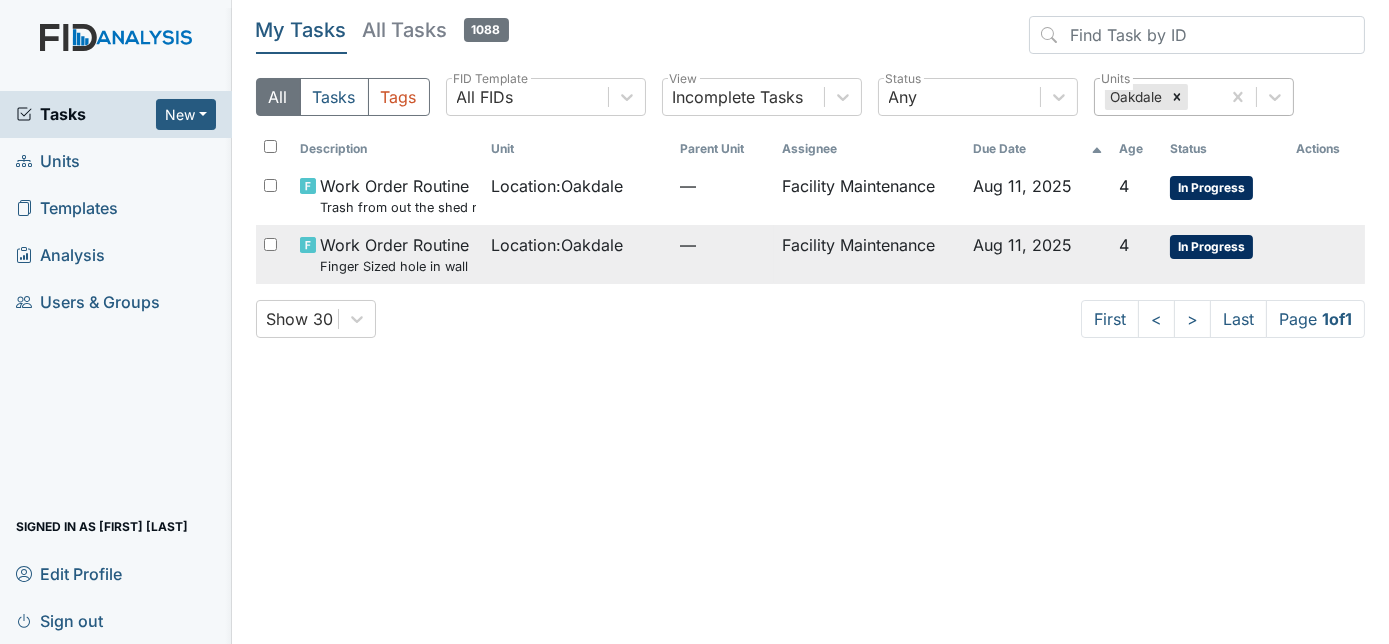 click on "Location :  Oakdale" at bounding box center [578, 254] 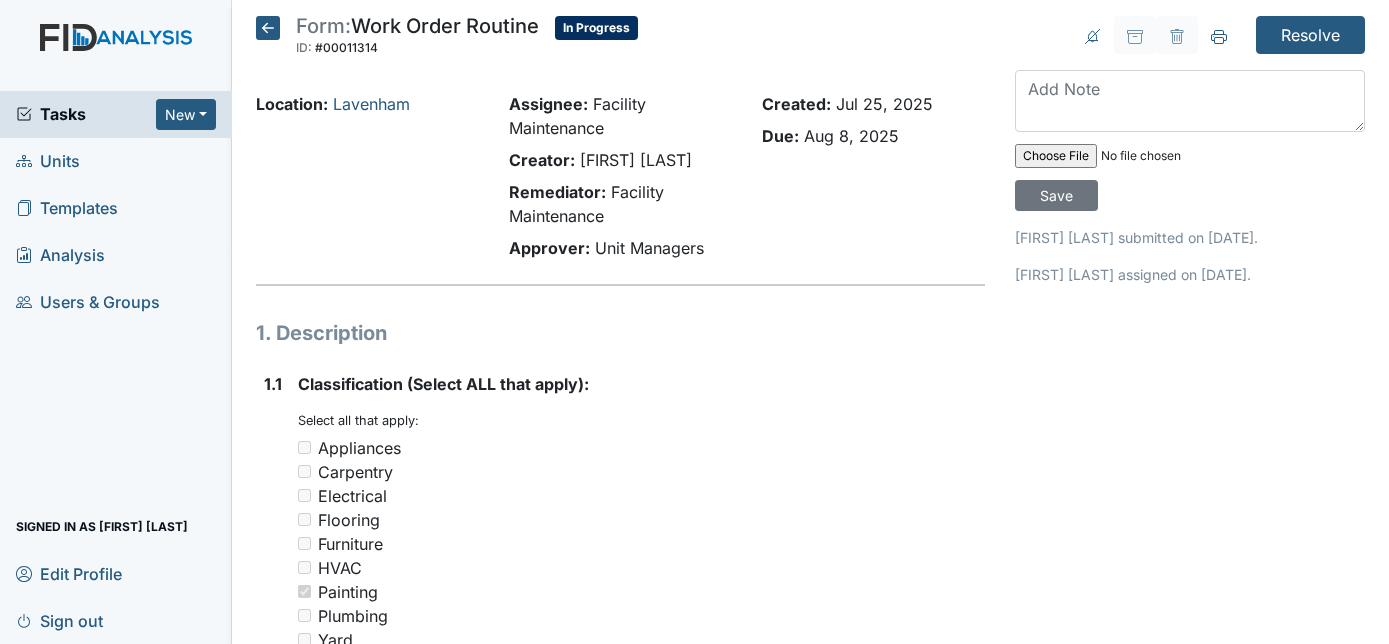 scroll, scrollTop: 0, scrollLeft: 0, axis: both 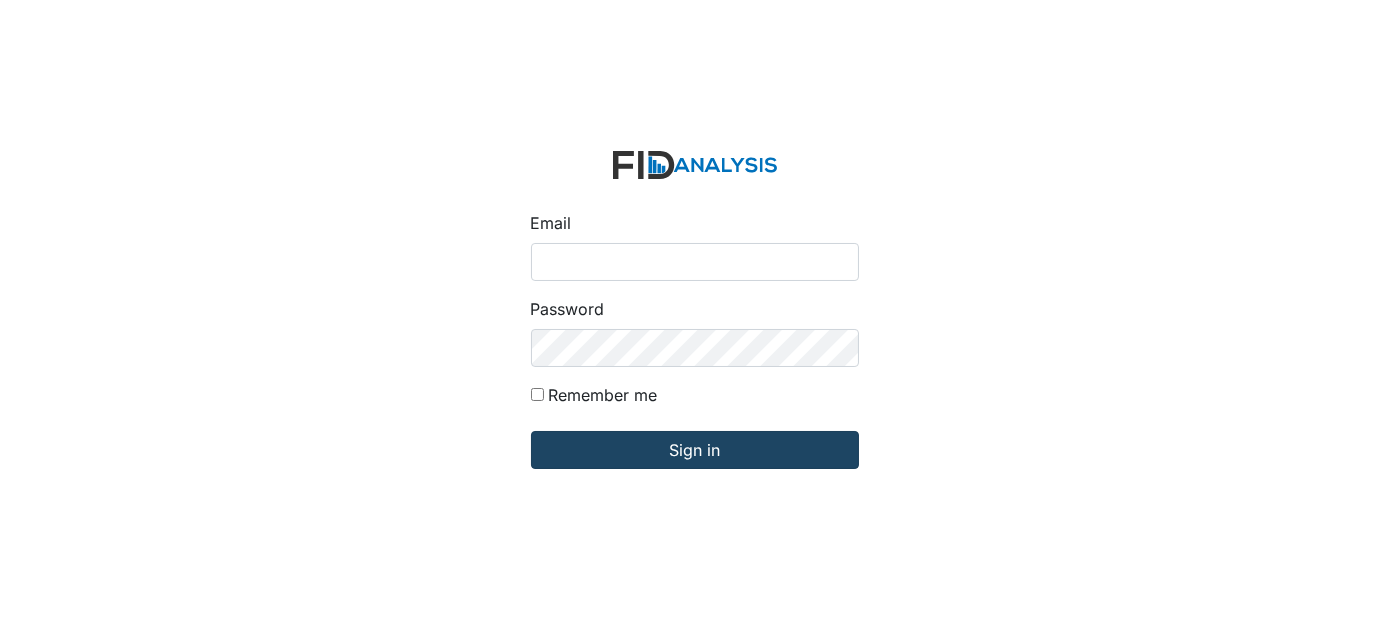 type on "[EMAIL]" 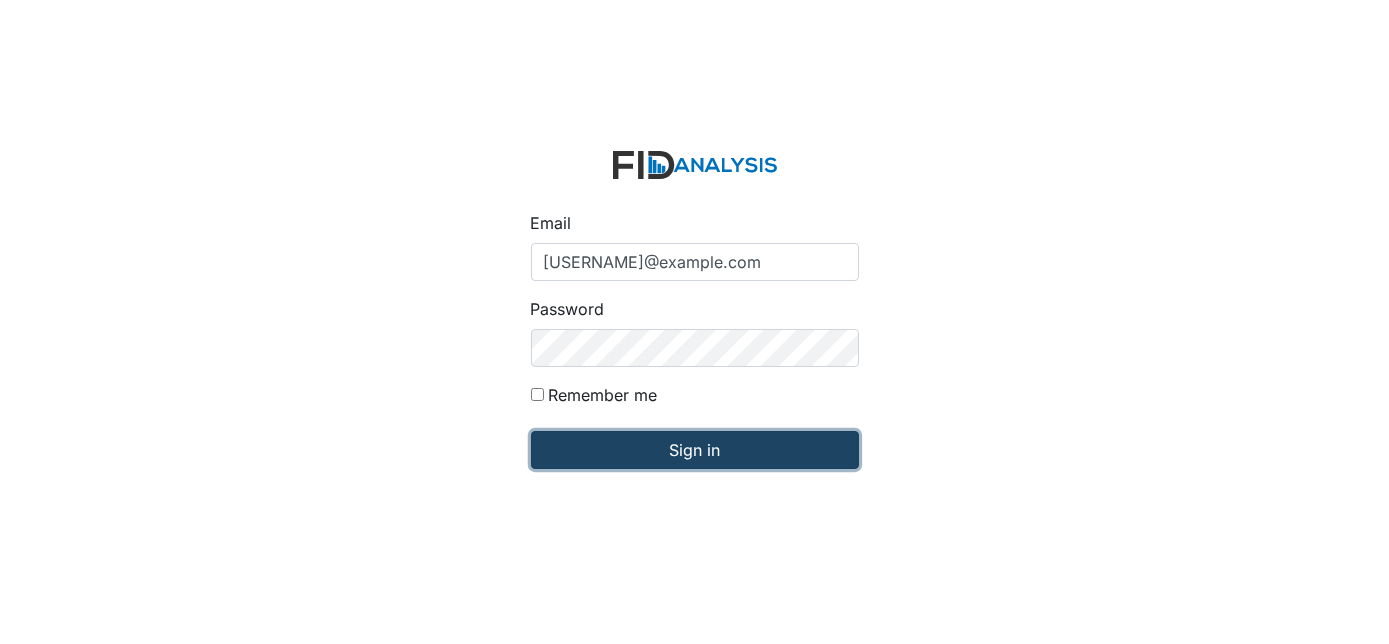 click on "Sign in" at bounding box center [695, 450] 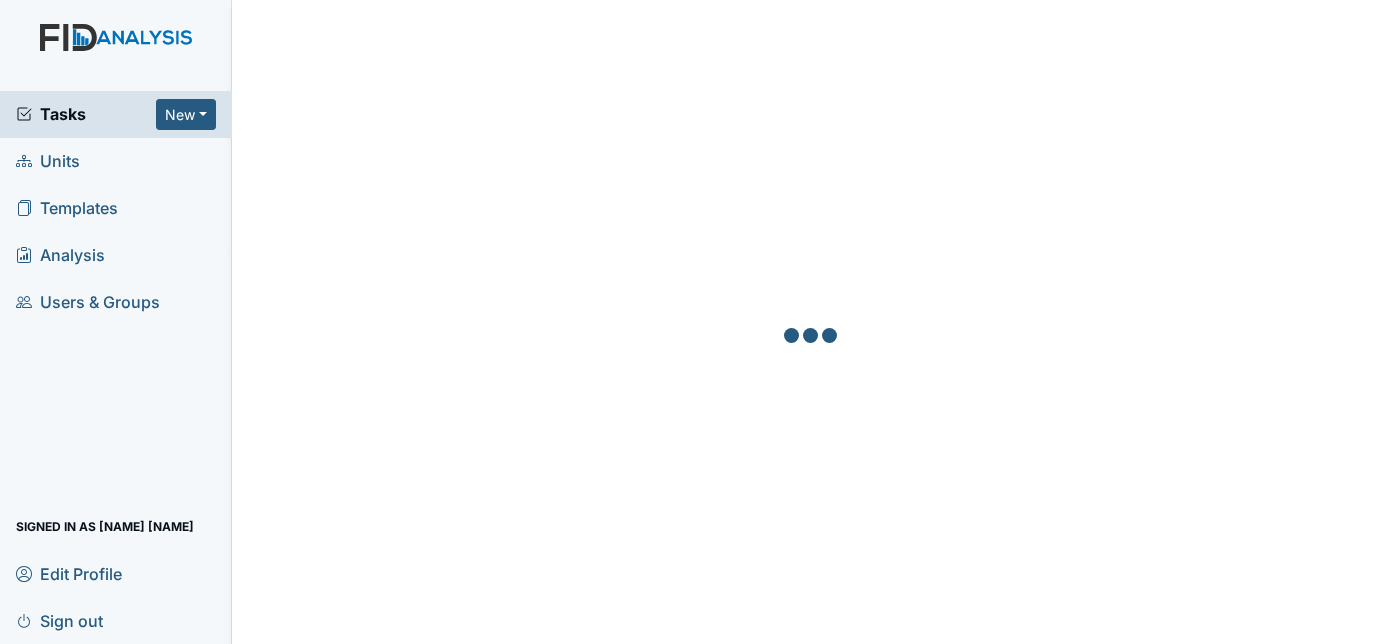 scroll, scrollTop: 0, scrollLeft: 0, axis: both 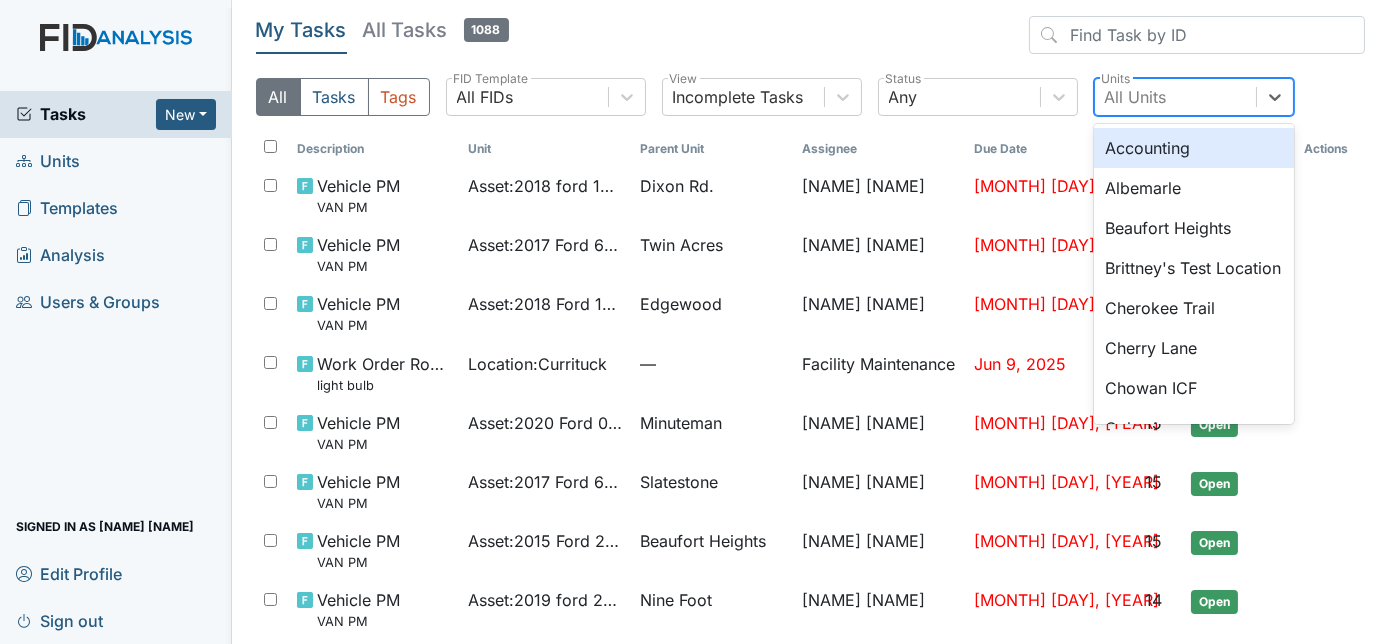 click on "All Units" at bounding box center [1136, 97] 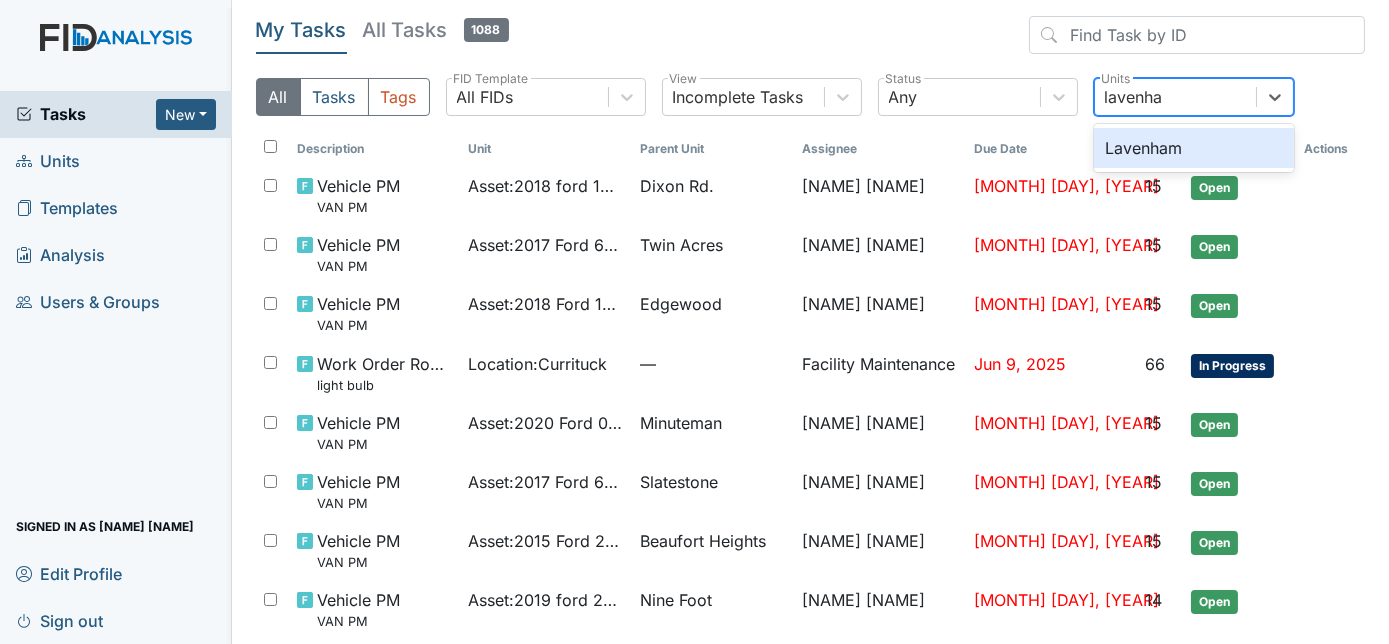 type on "lavenham" 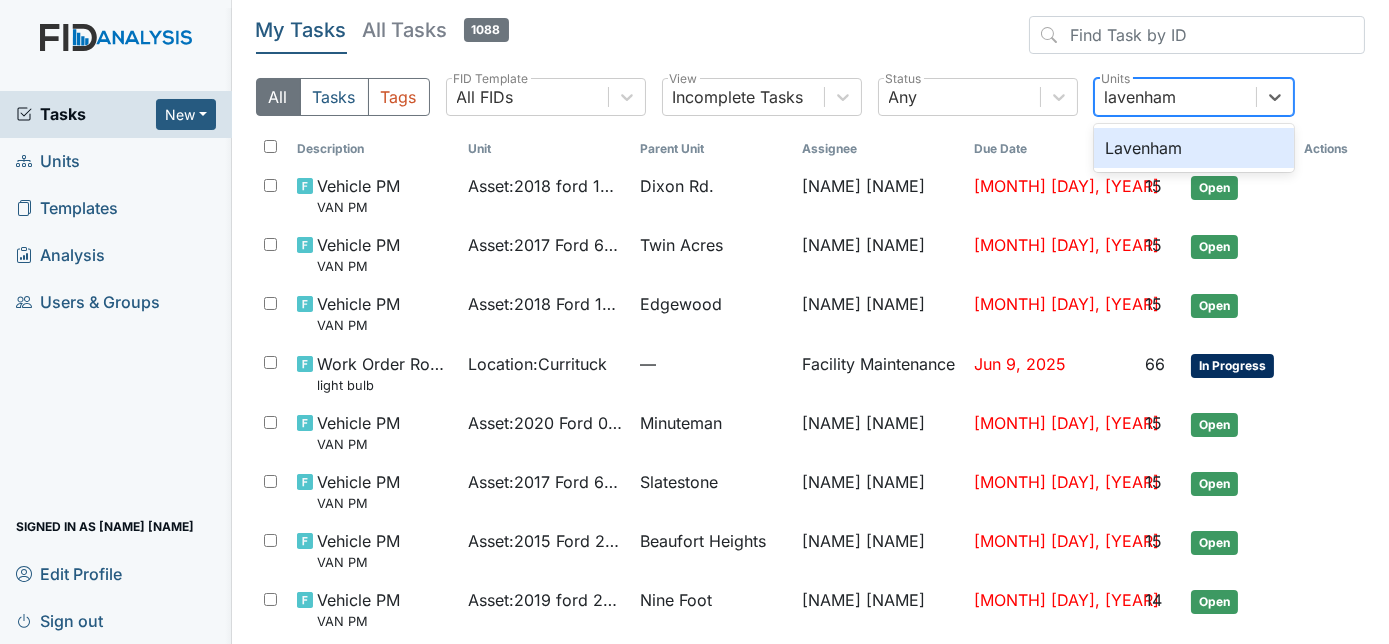 type 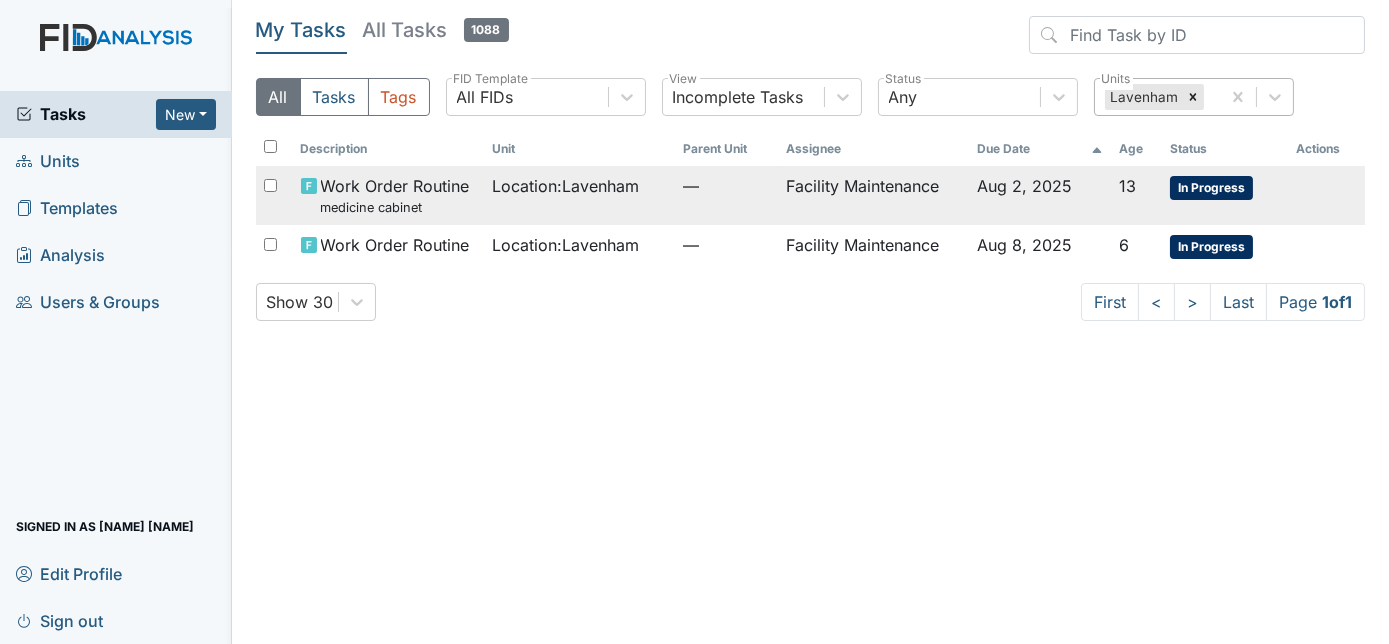 click on "Facility Maintenance" at bounding box center (874, 195) 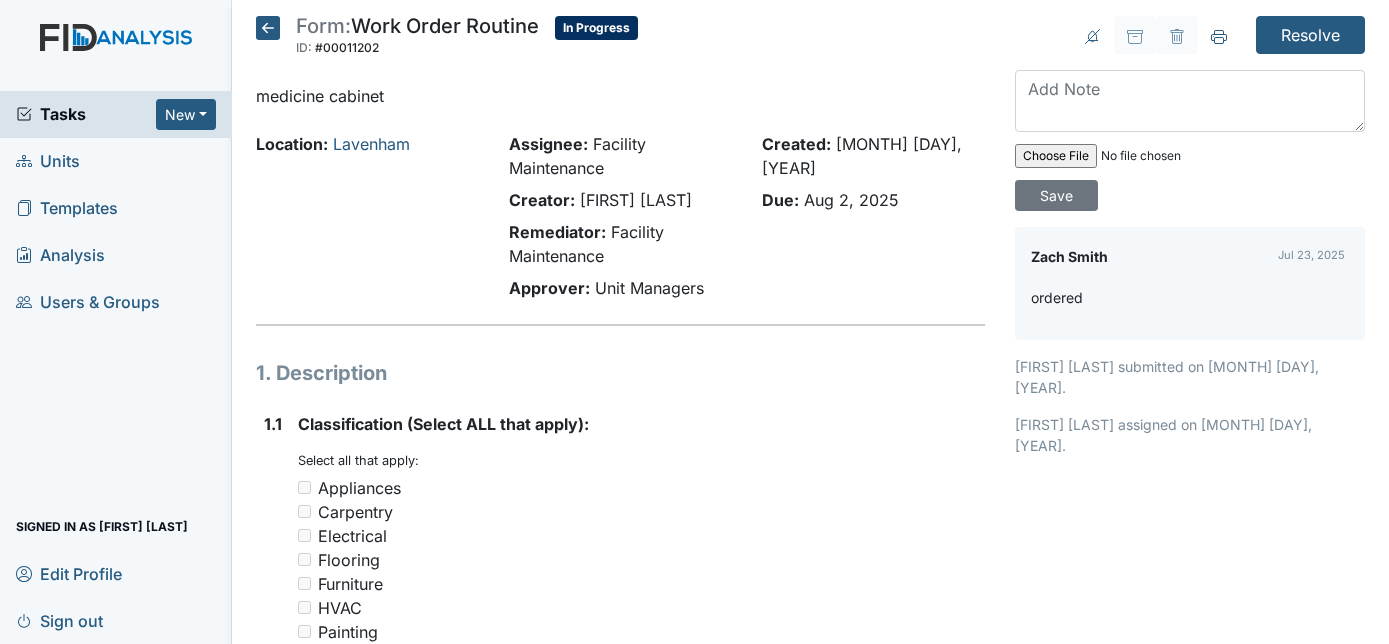 scroll, scrollTop: 0, scrollLeft: 0, axis: both 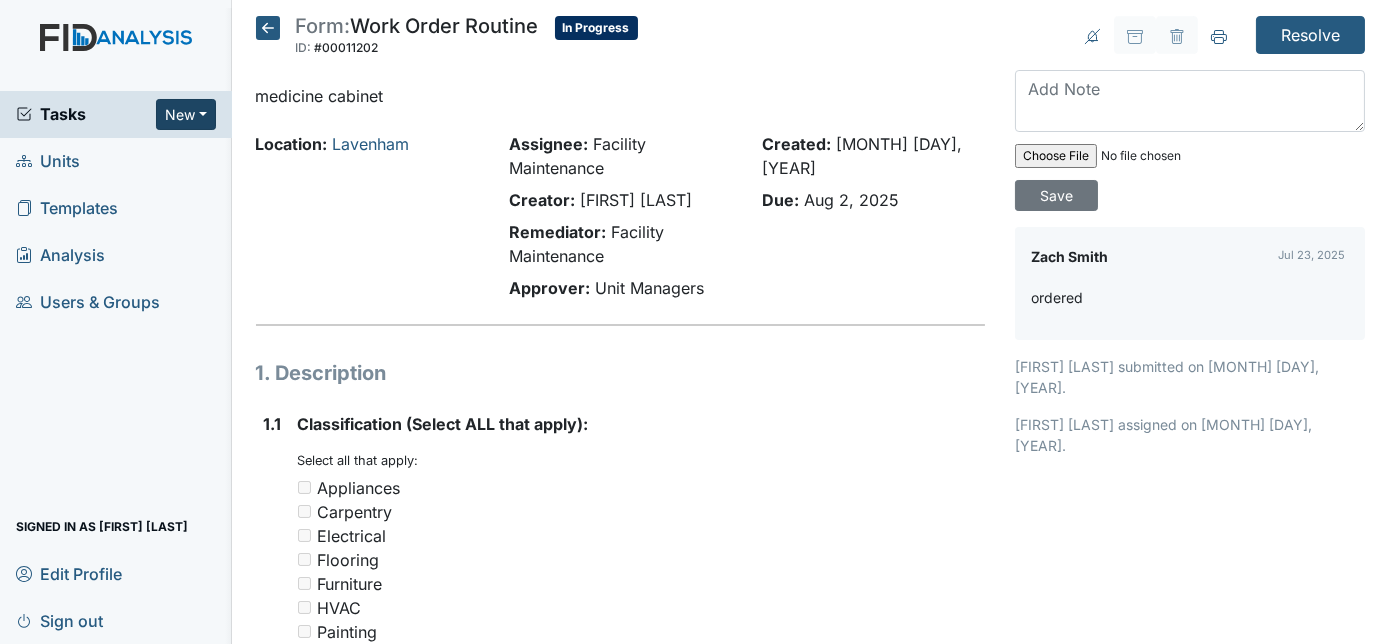 click on "New" at bounding box center (186, 114) 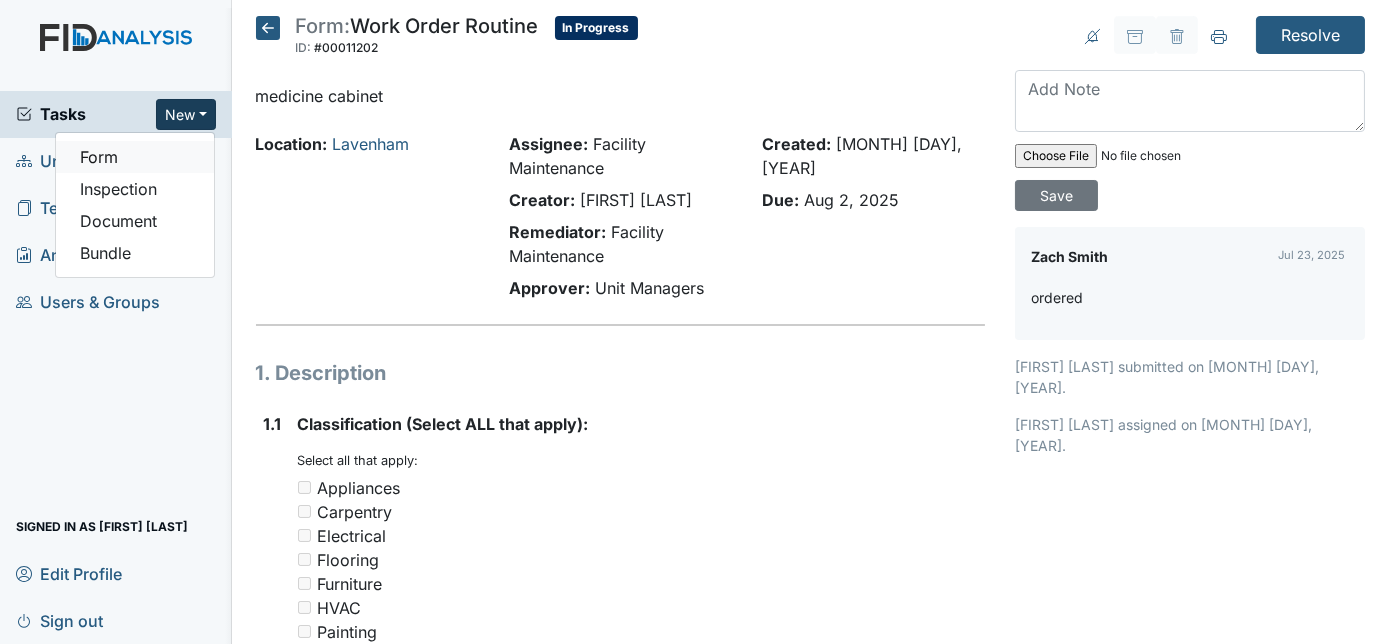 click on "Form" at bounding box center (135, 157) 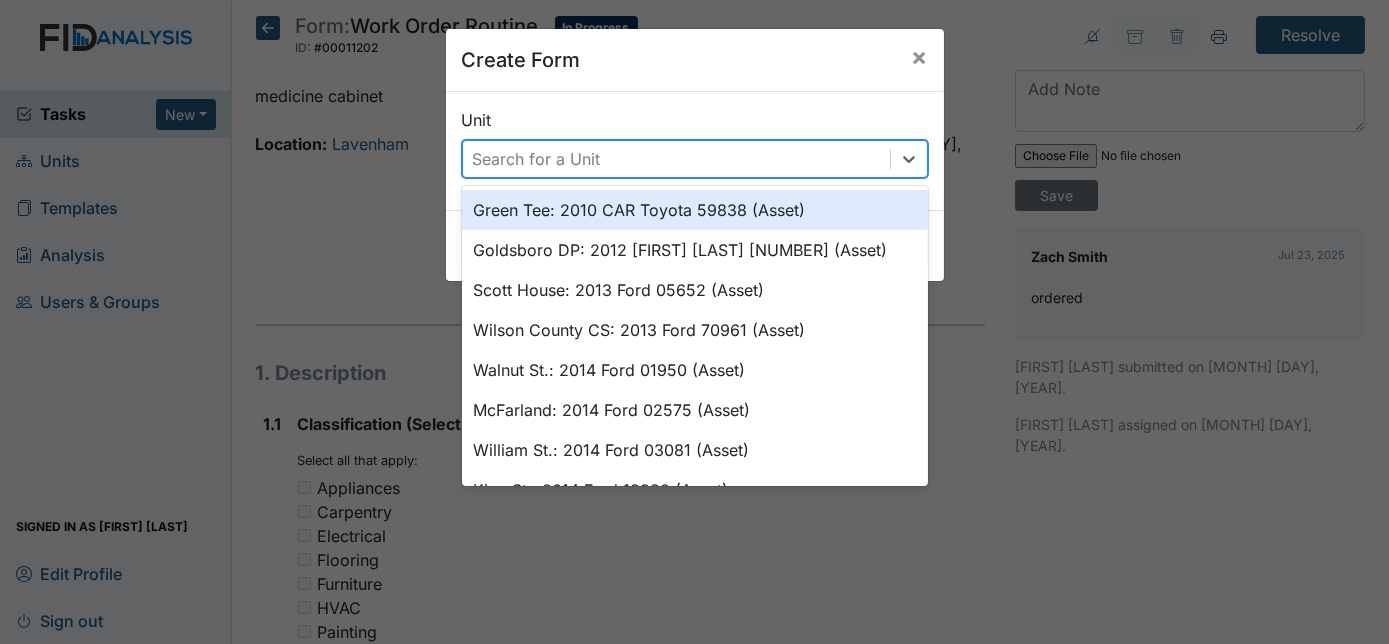 click on "Search for a Unit" at bounding box center [676, 159] 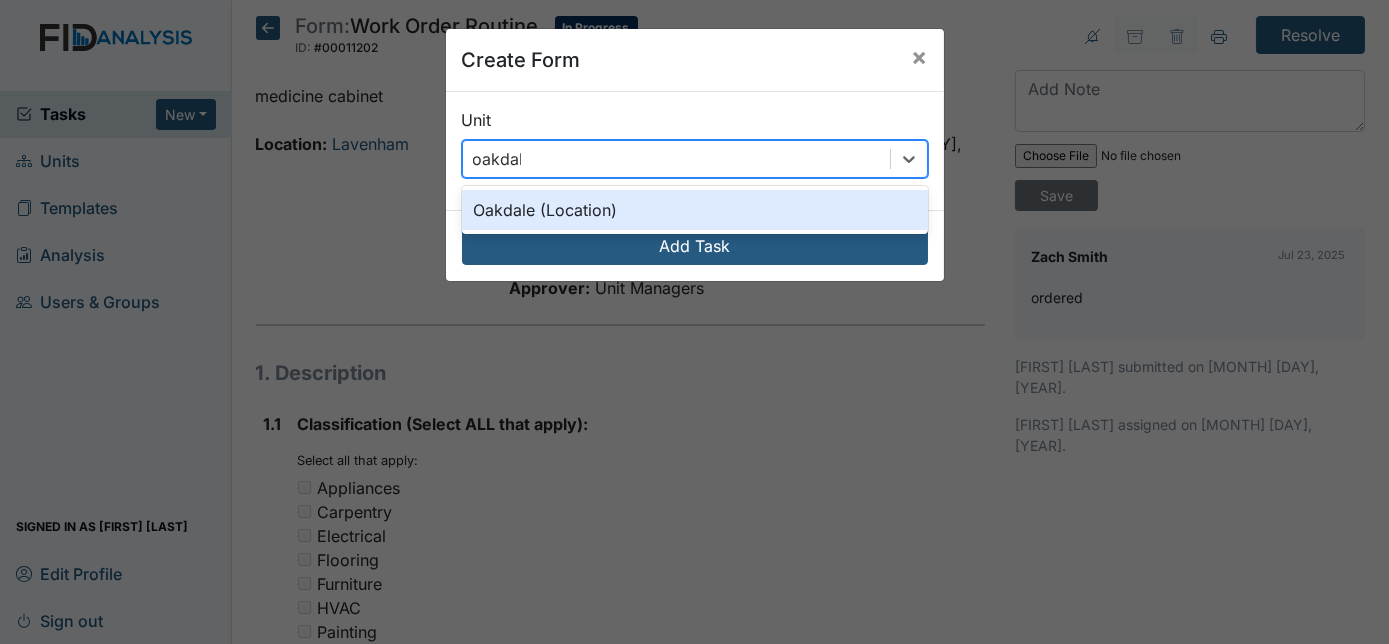 type on "oakdale" 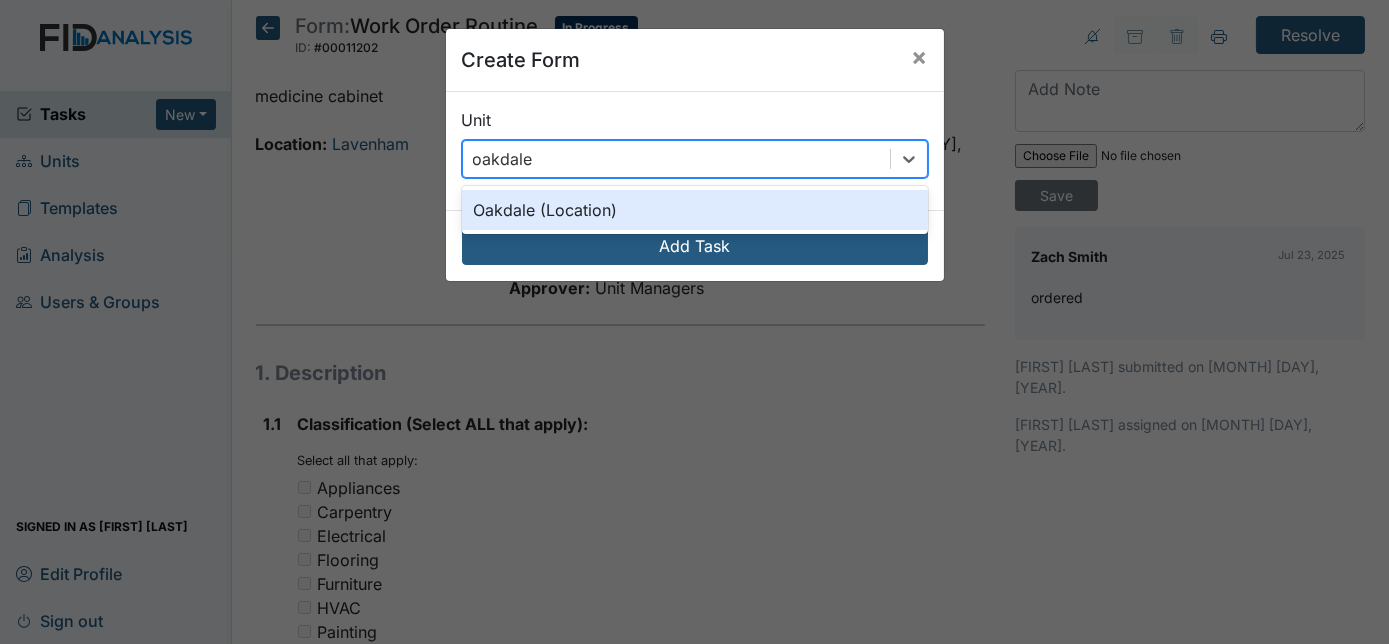 type 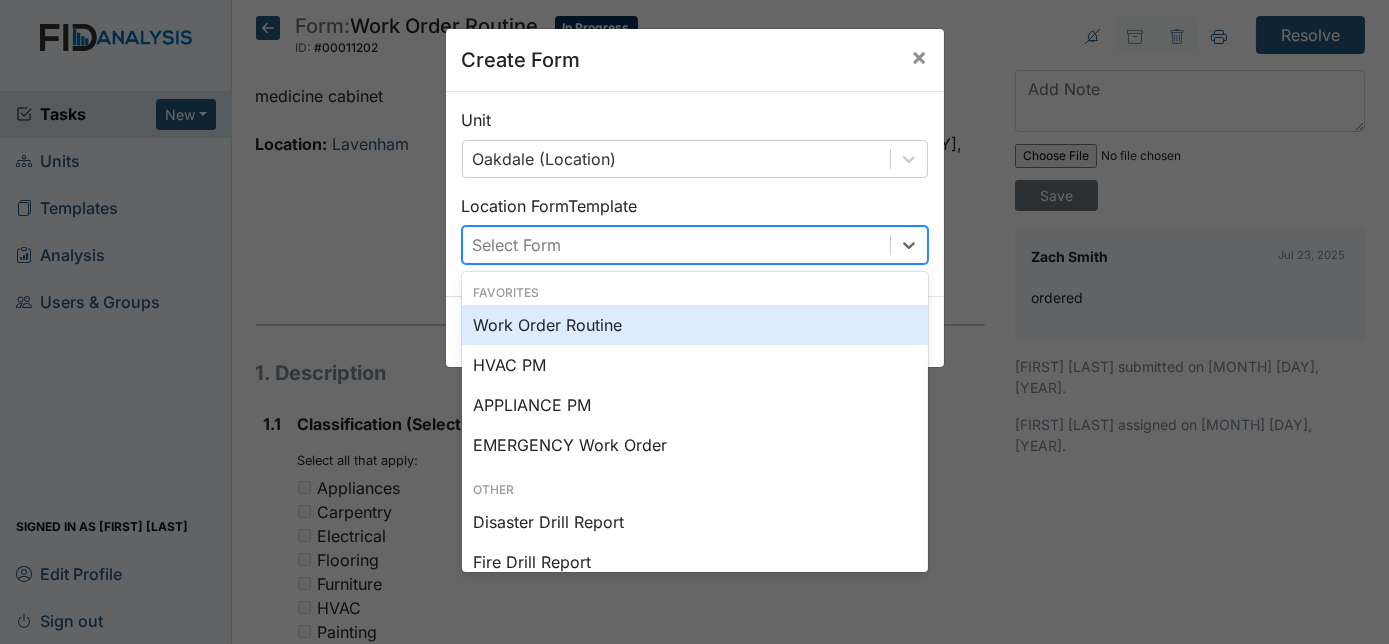click on "Select Form" at bounding box center (676, 245) 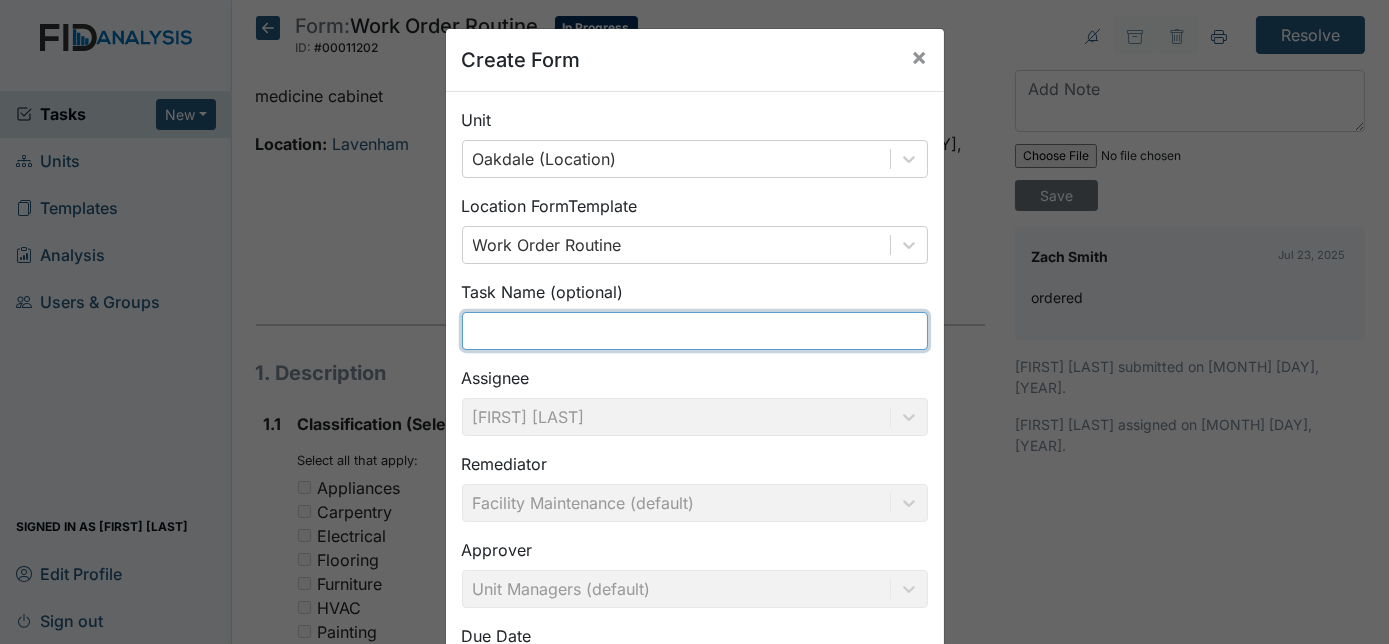 click at bounding box center [695, 331] 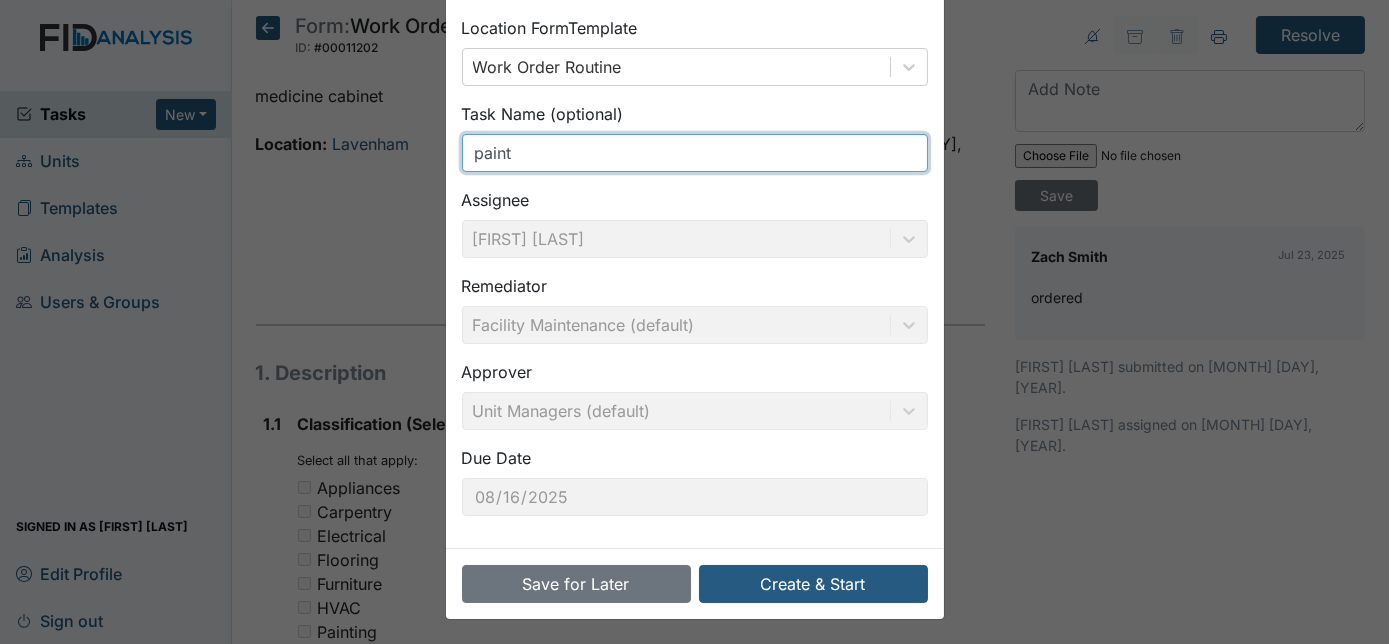 scroll, scrollTop: 180, scrollLeft: 0, axis: vertical 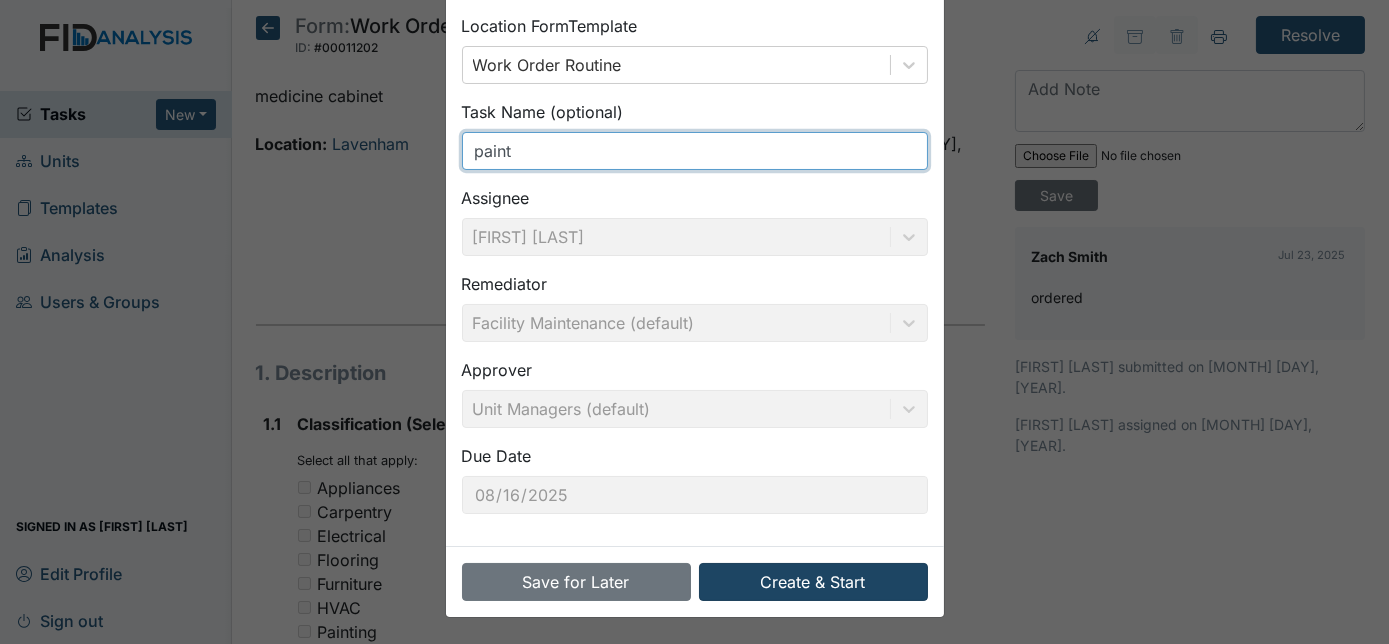 type on "paint" 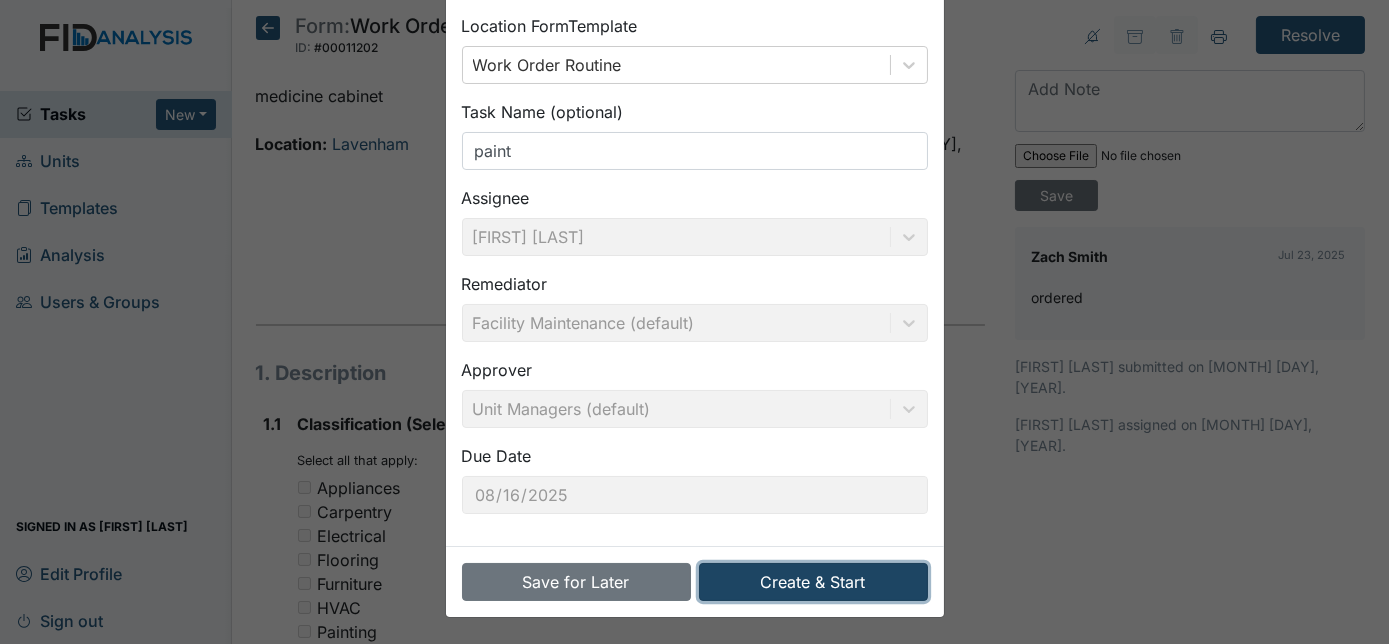 click on "Create & Start" at bounding box center (813, 582) 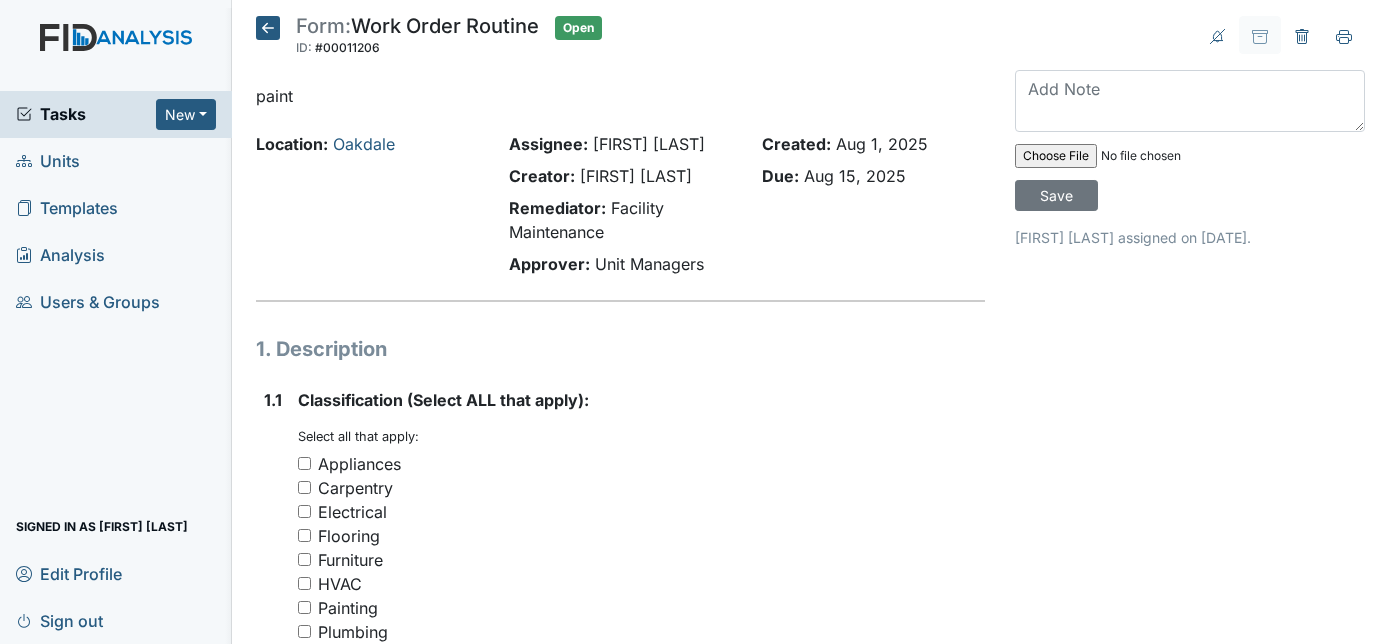 scroll, scrollTop: 0, scrollLeft: 0, axis: both 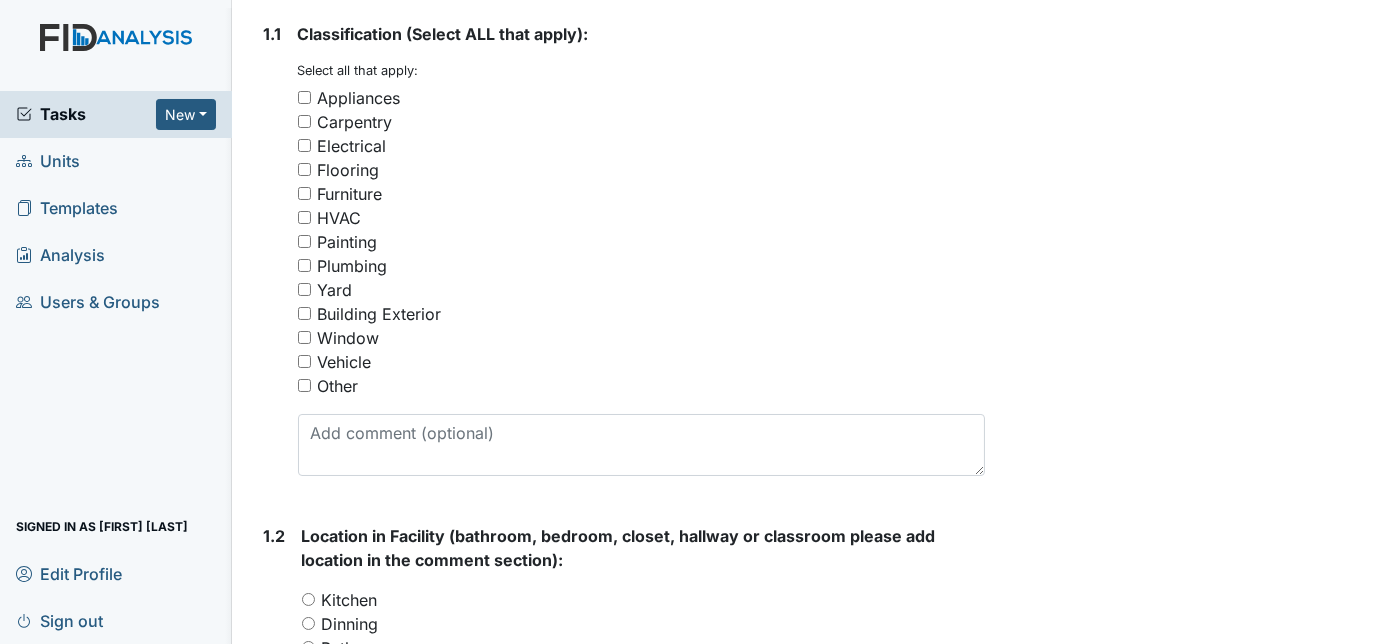 click on "Painting" at bounding box center [304, 241] 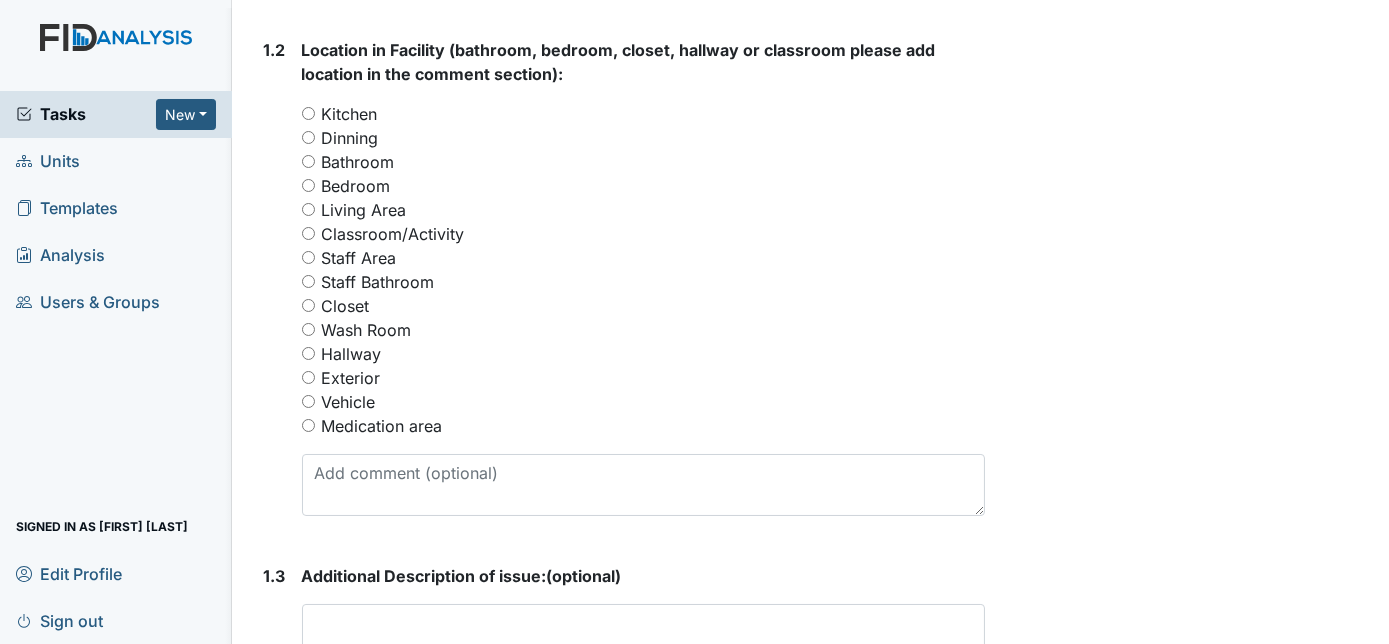 scroll, scrollTop: 864, scrollLeft: 0, axis: vertical 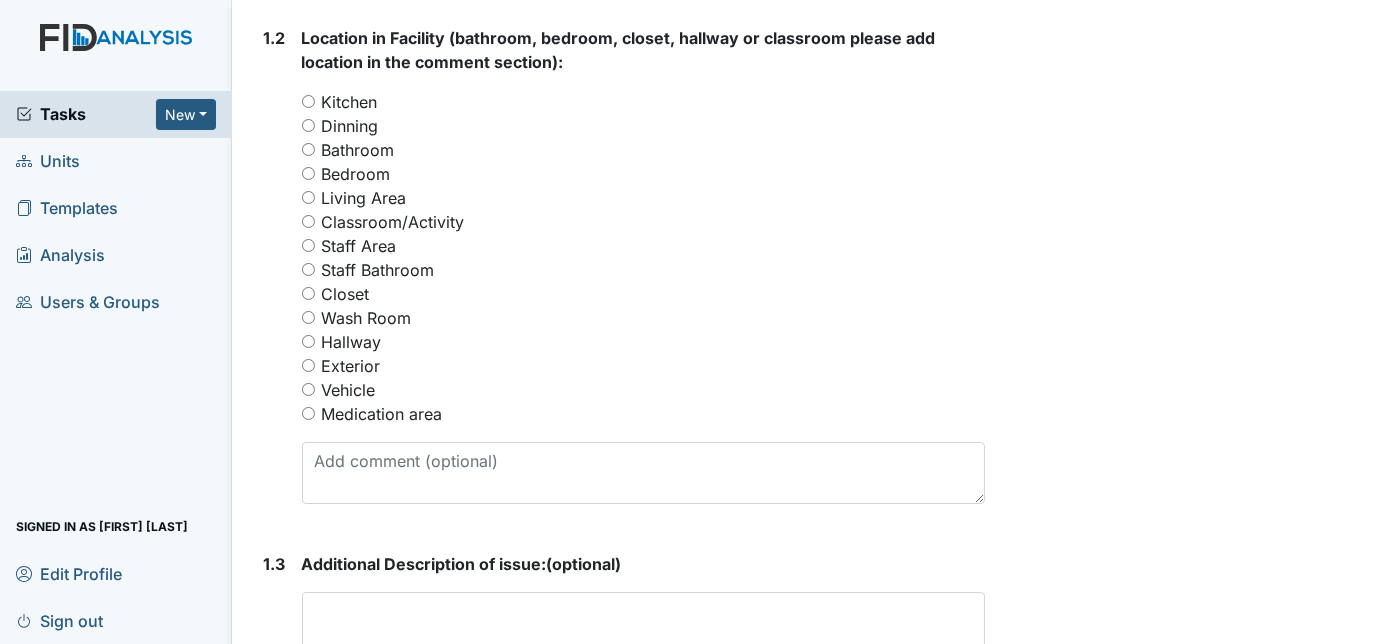 click on "Bathroom" at bounding box center [308, 149] 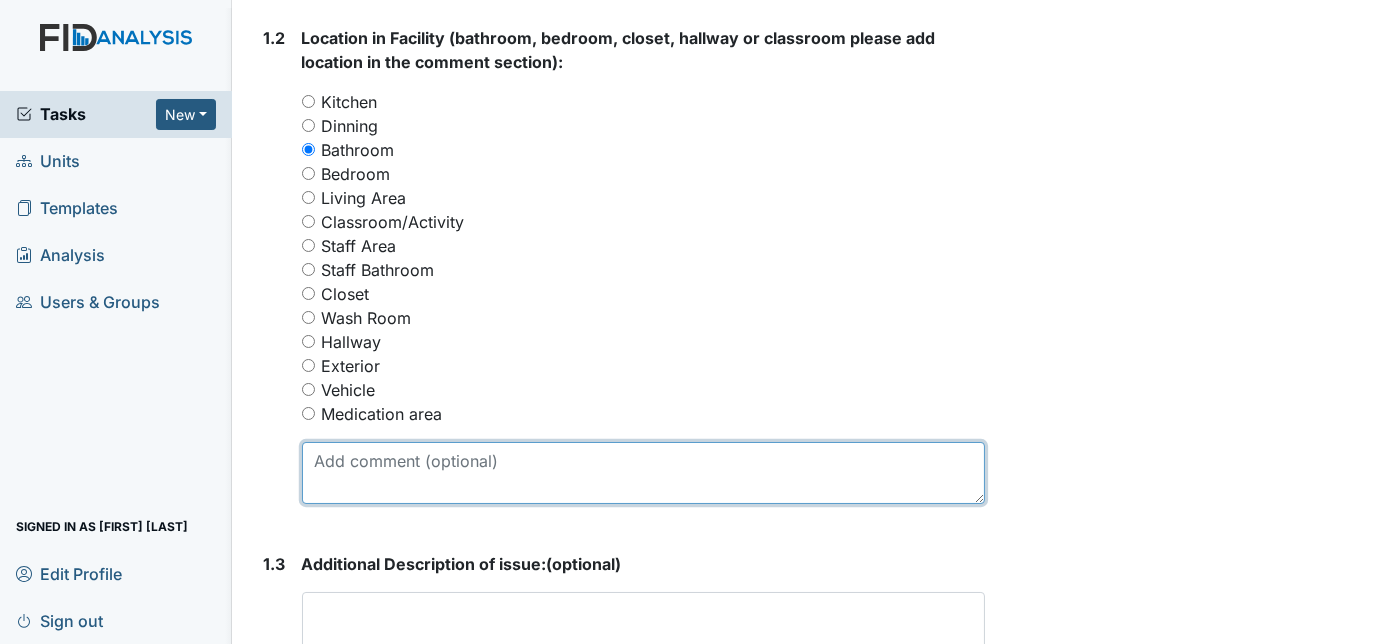 click at bounding box center [644, 473] 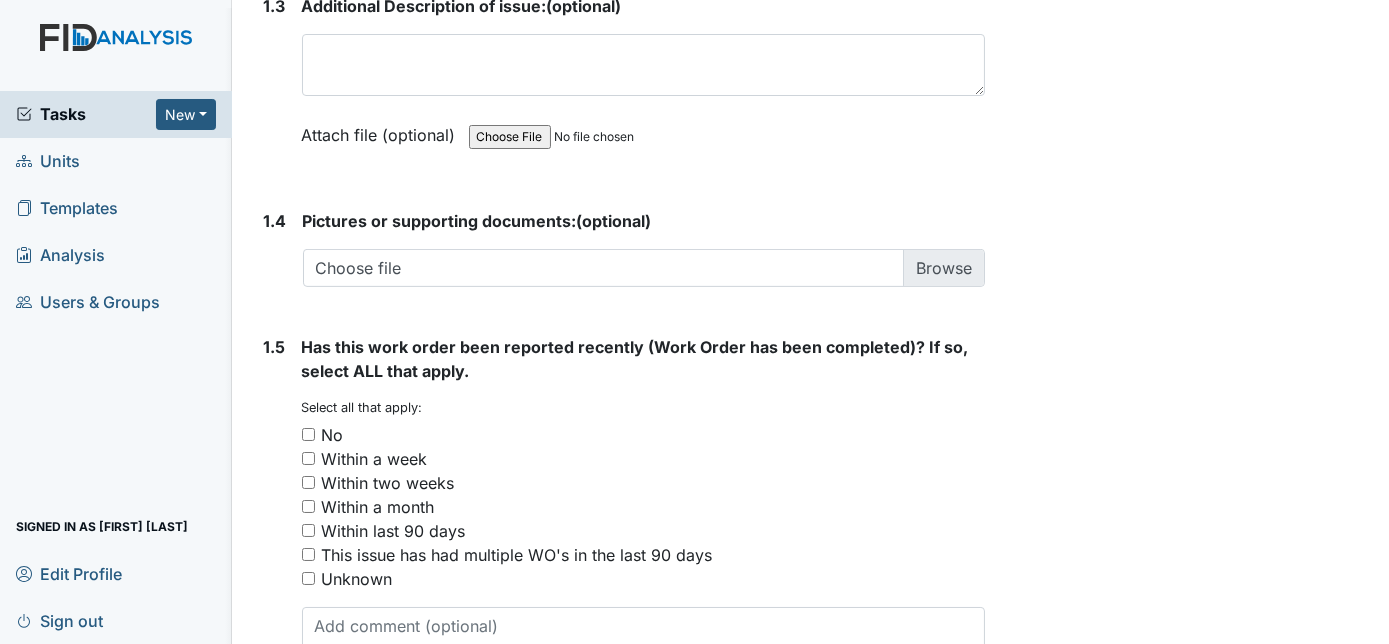 scroll, scrollTop: 1544, scrollLeft: 0, axis: vertical 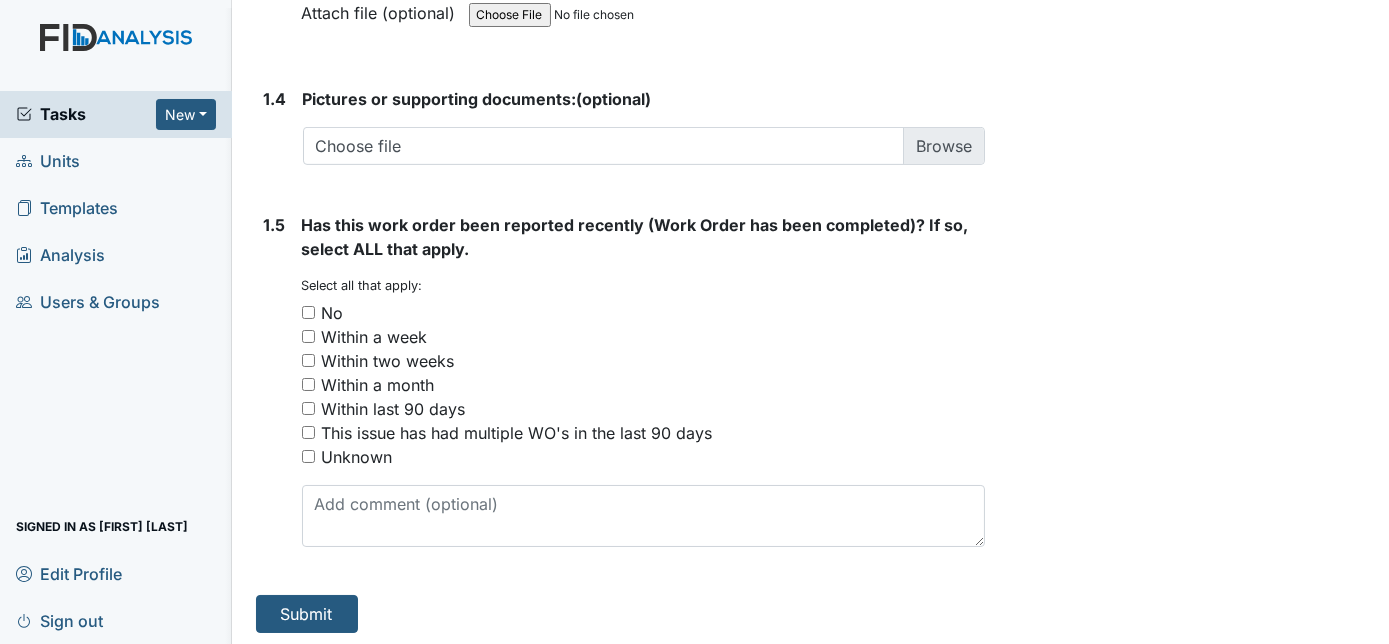 type on "hall bath needs painting near light fixture" 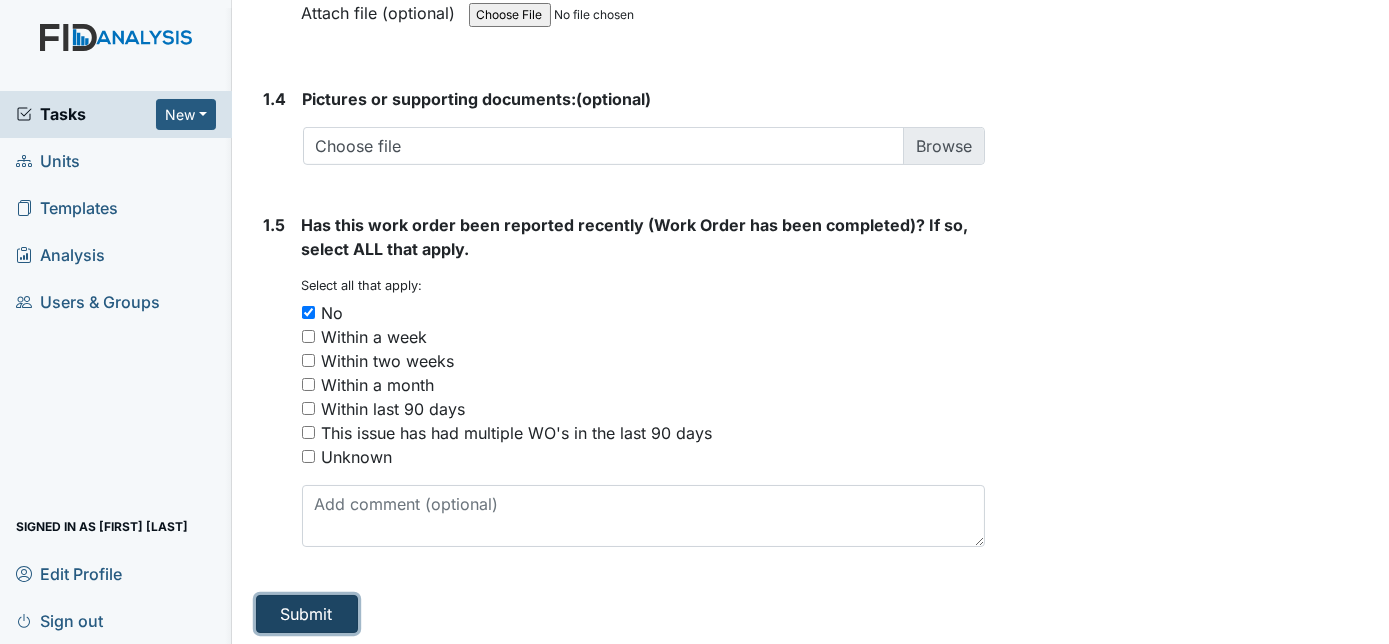 click on "Submit" at bounding box center (307, 614) 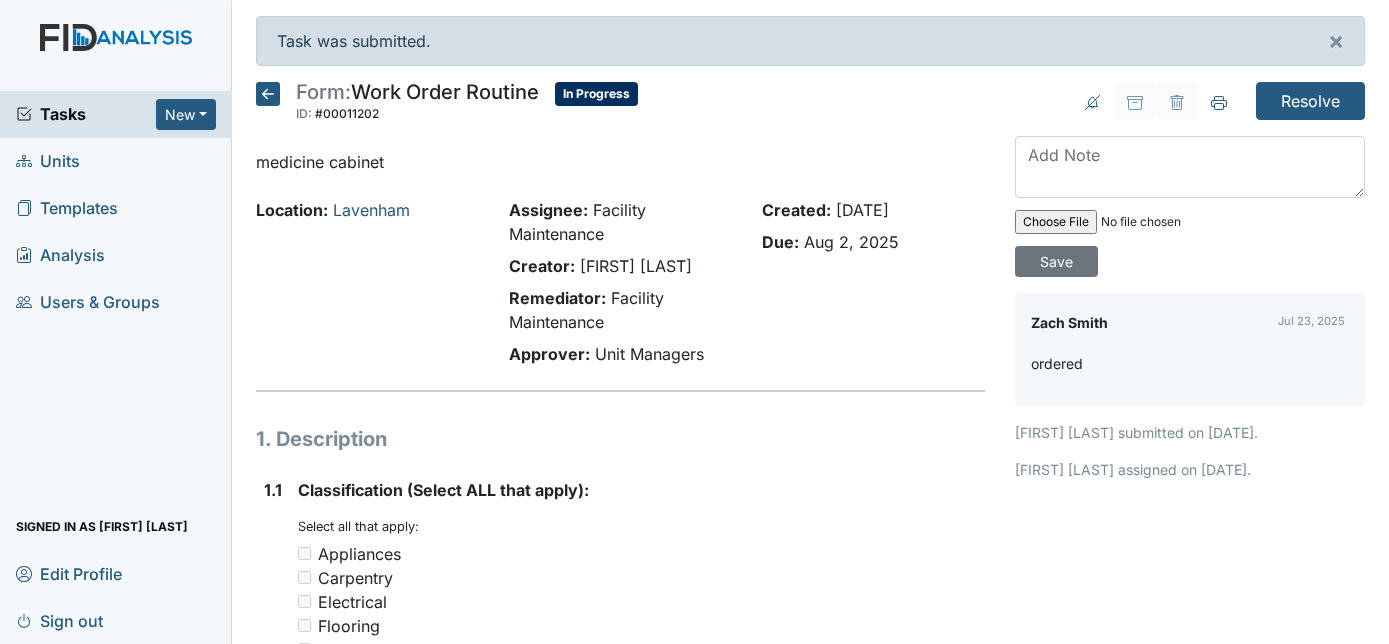 scroll, scrollTop: 0, scrollLeft: 0, axis: both 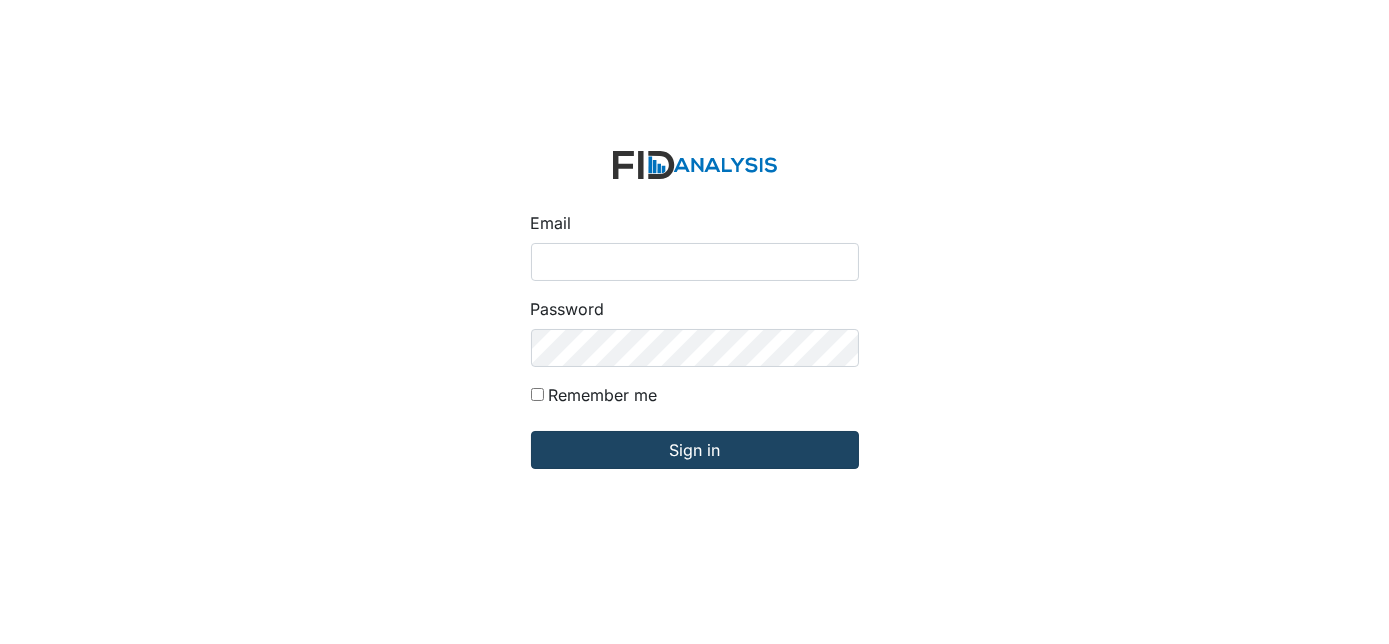 type on "[USERNAME]@example.com" 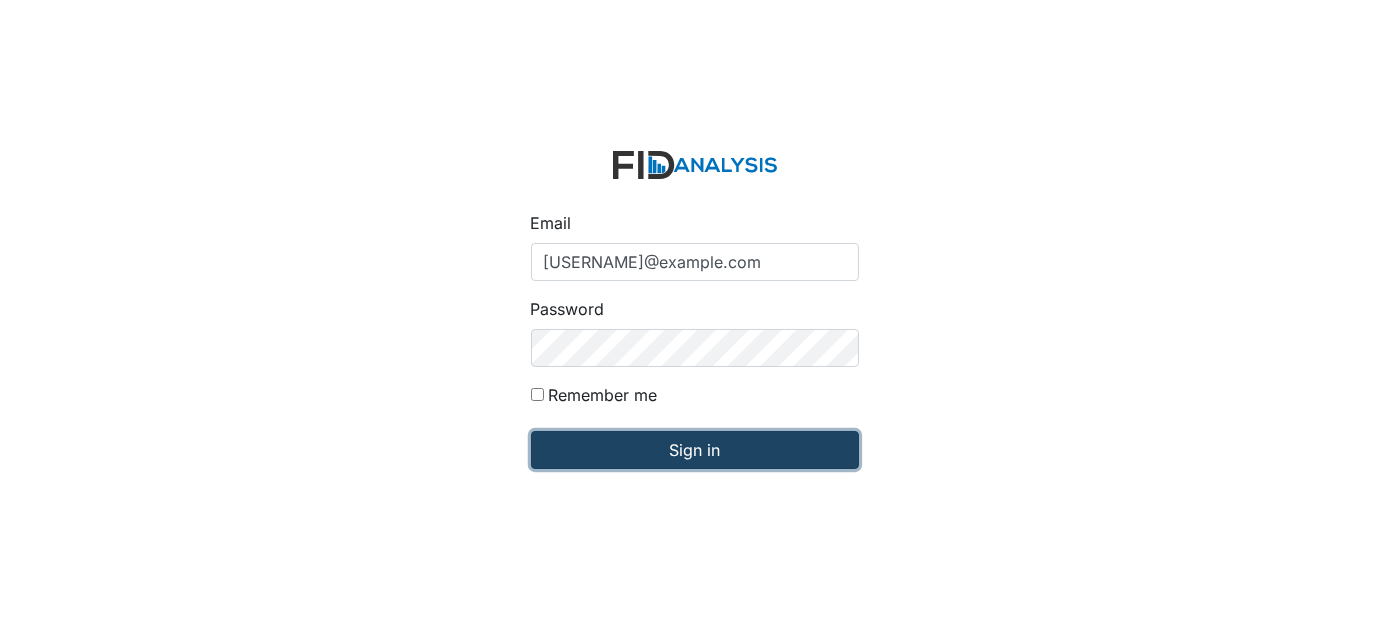 click on "Sign in" at bounding box center [695, 450] 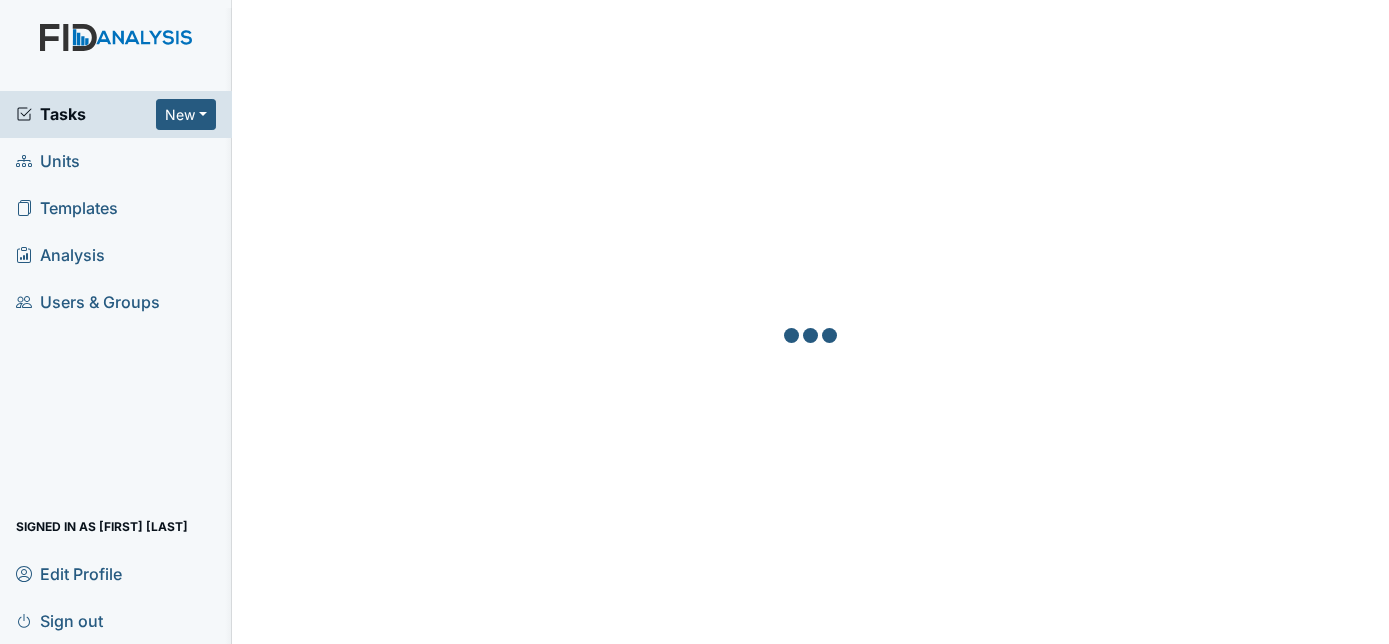 scroll, scrollTop: 0, scrollLeft: 0, axis: both 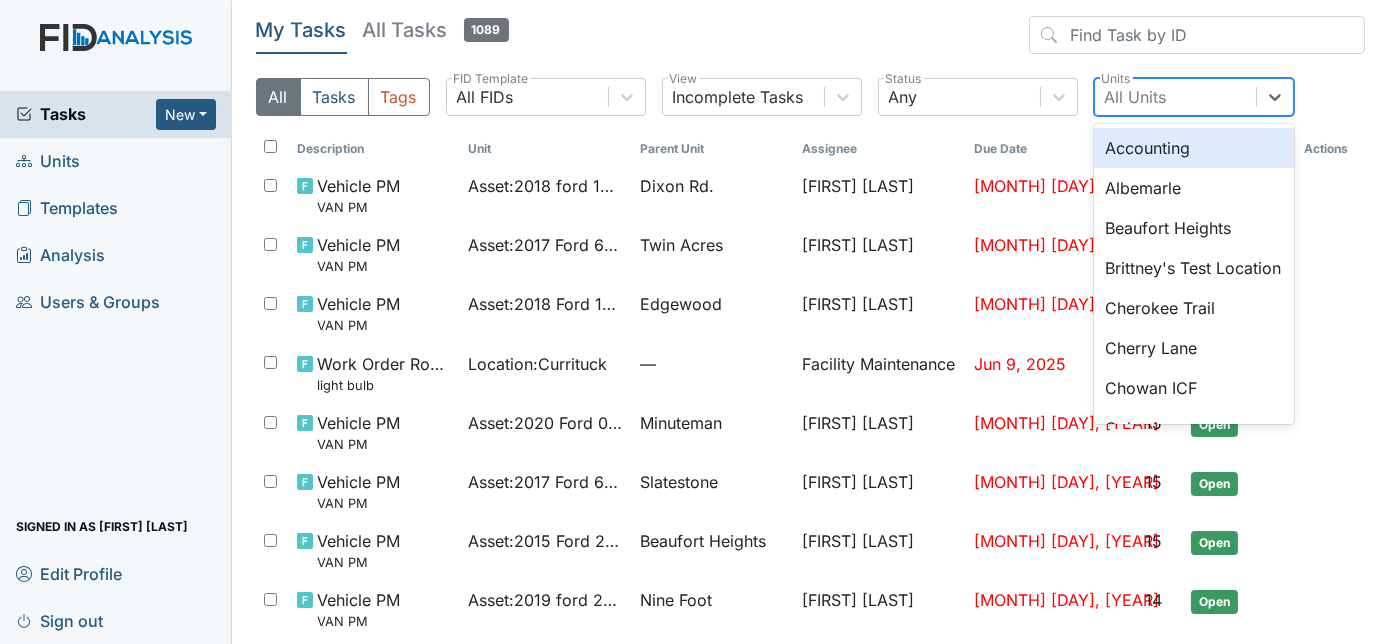 click on "All Units" at bounding box center [1136, 97] 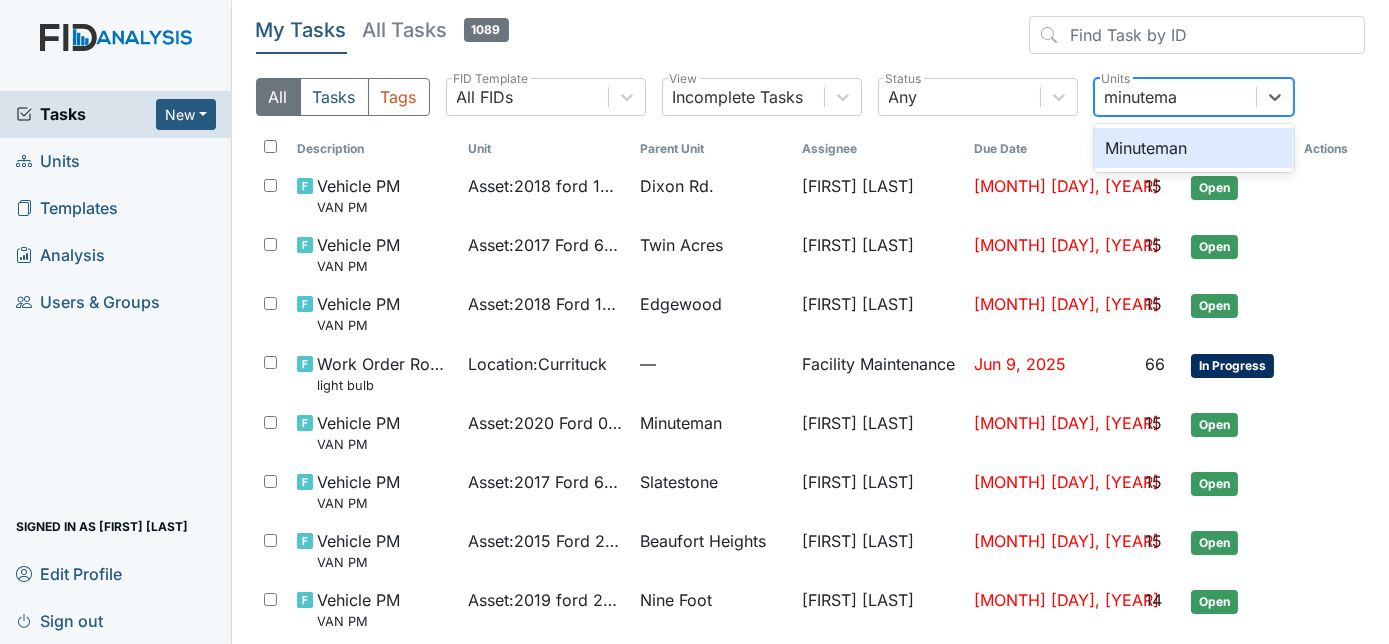 type on "minuteman" 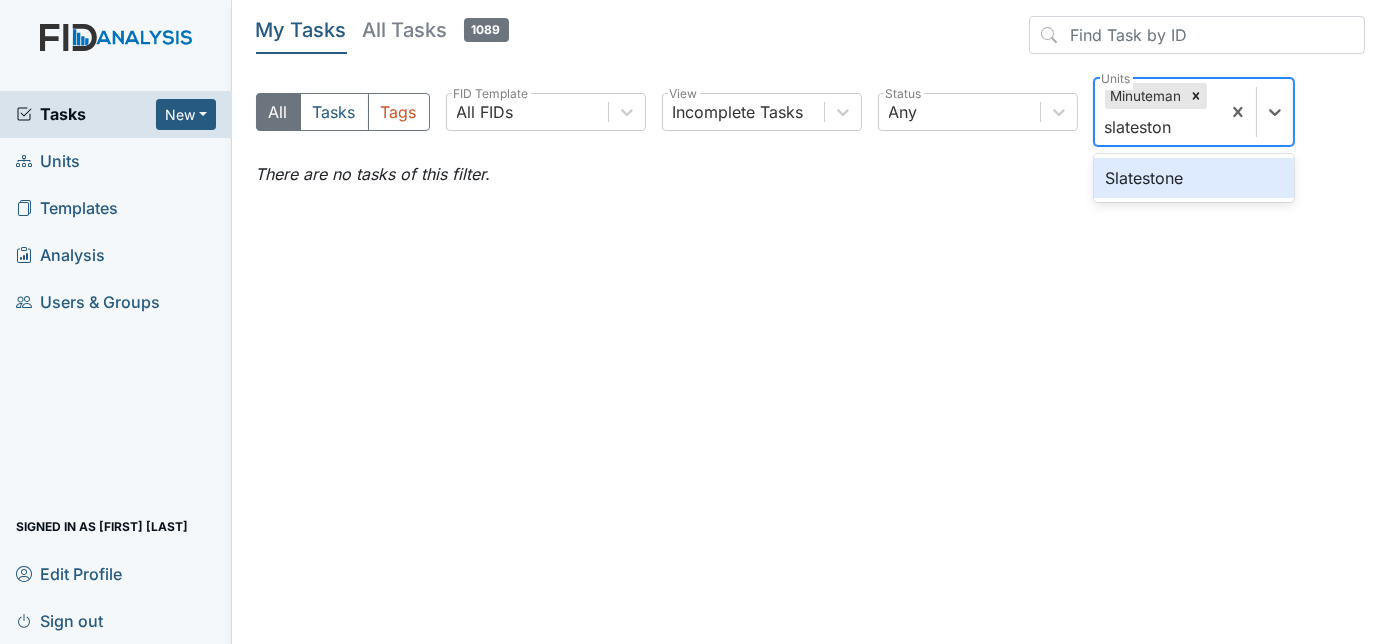 type on "slatestone" 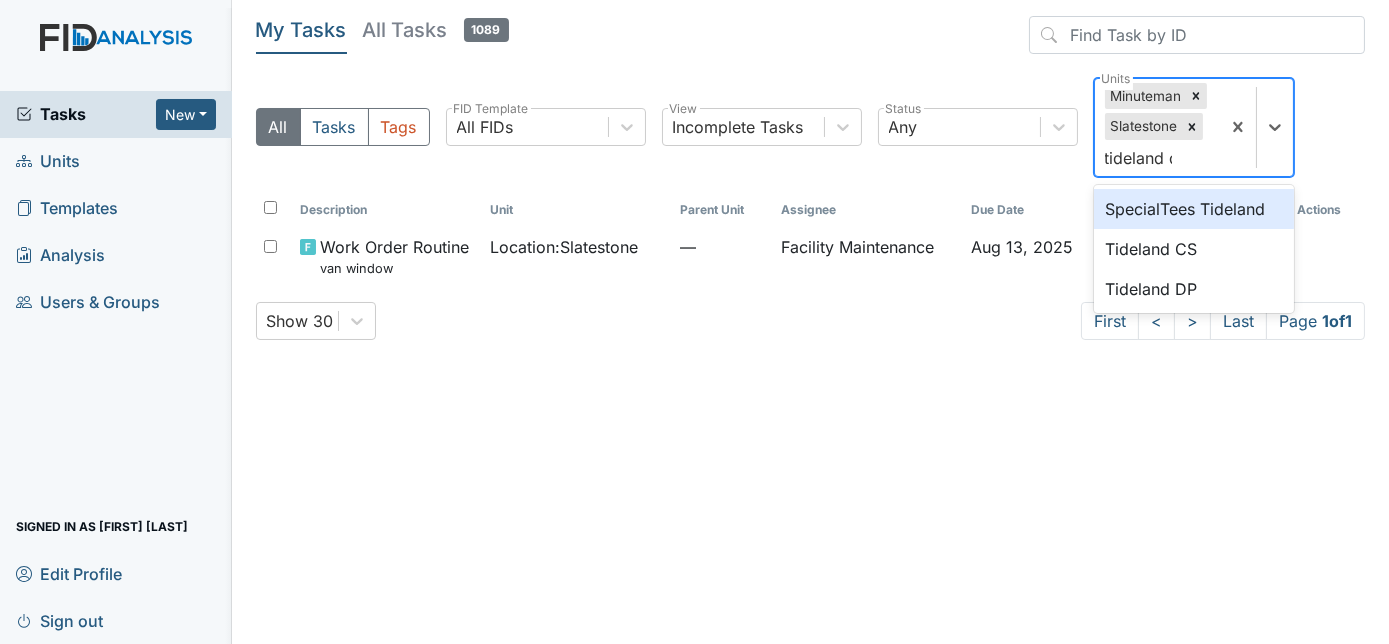 type on "tideland dp" 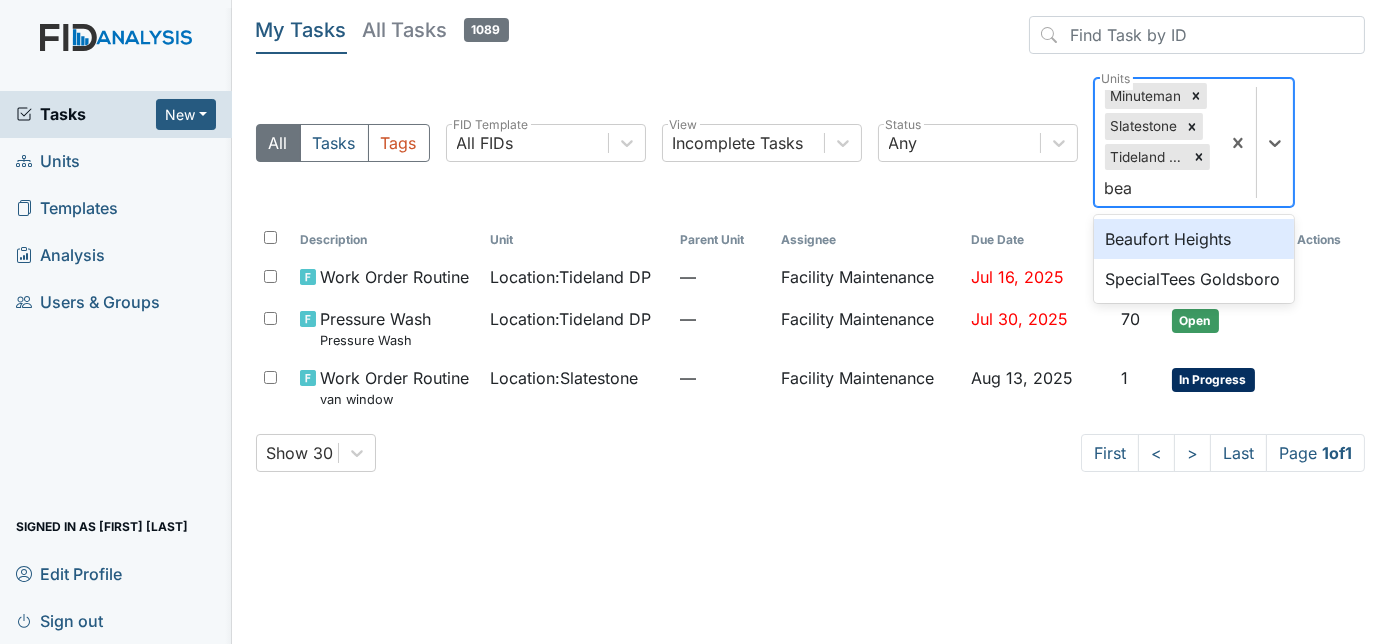 type on "beau" 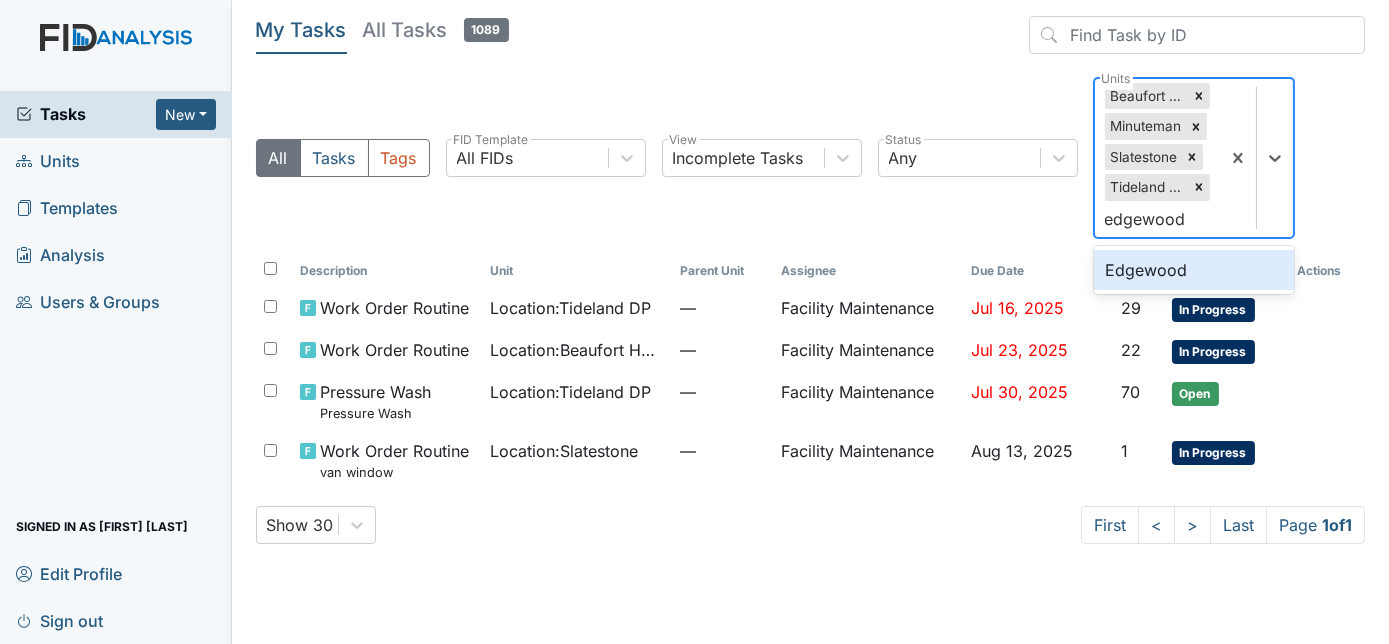 type on "edgewood" 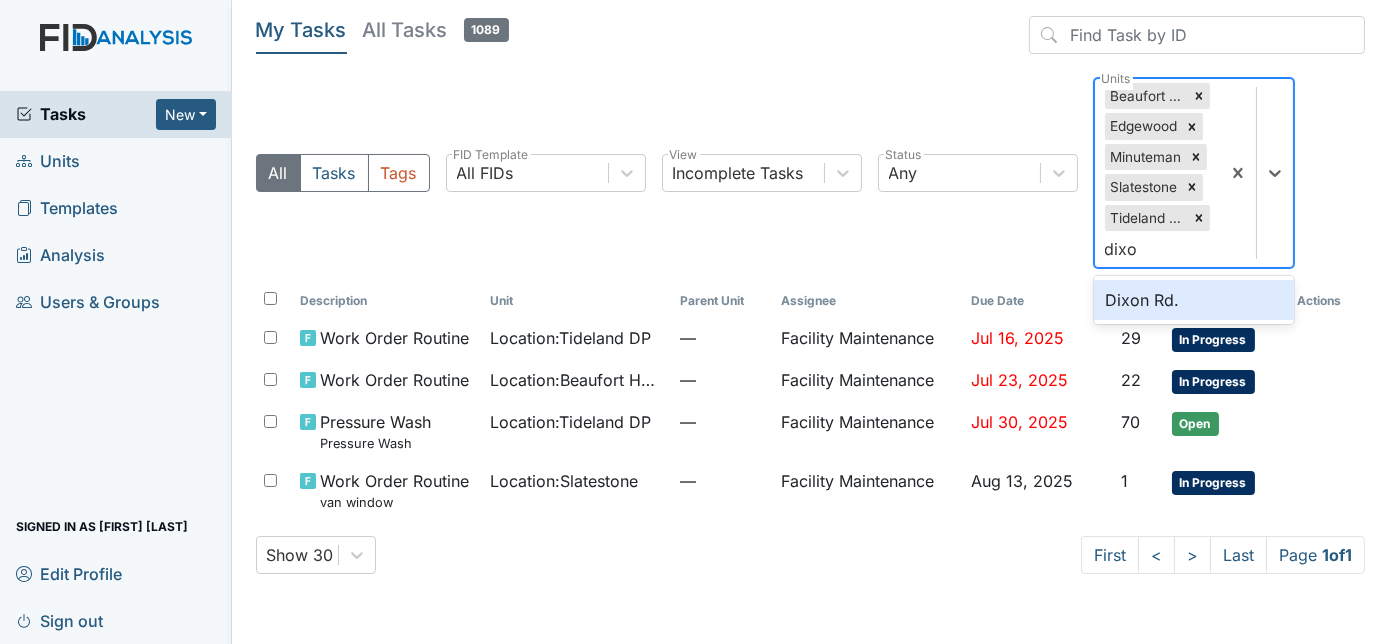 type on "dixon" 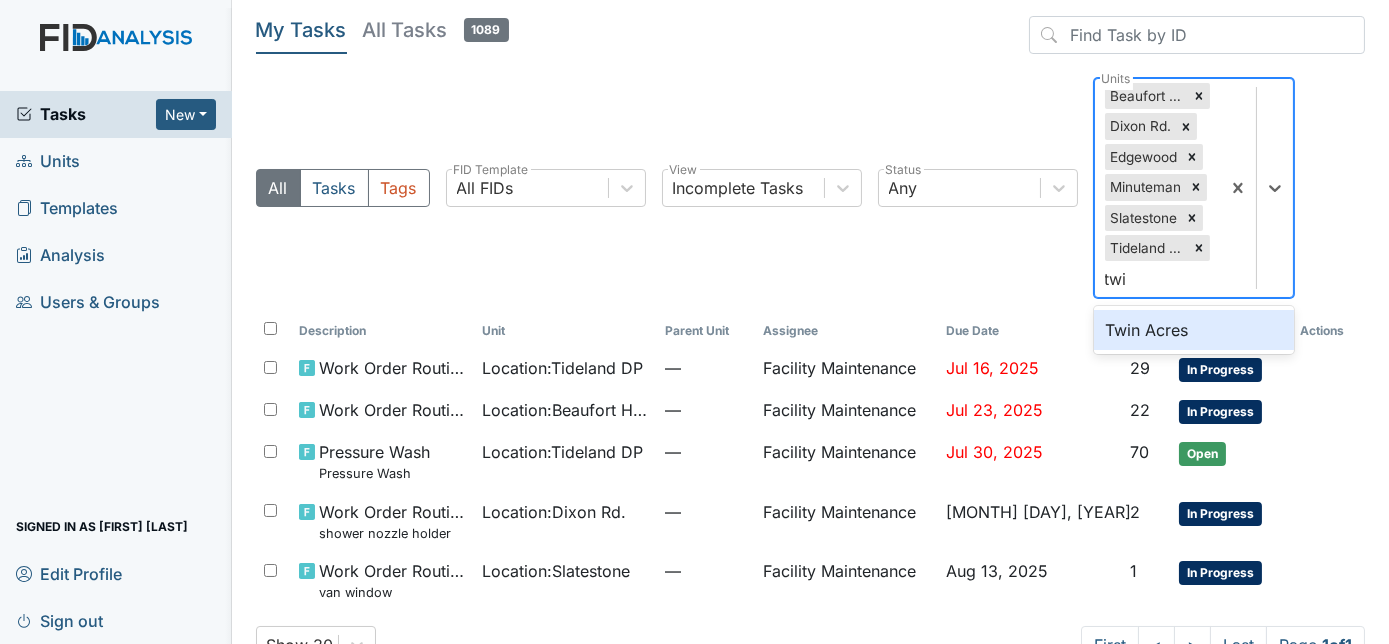 type on "twin" 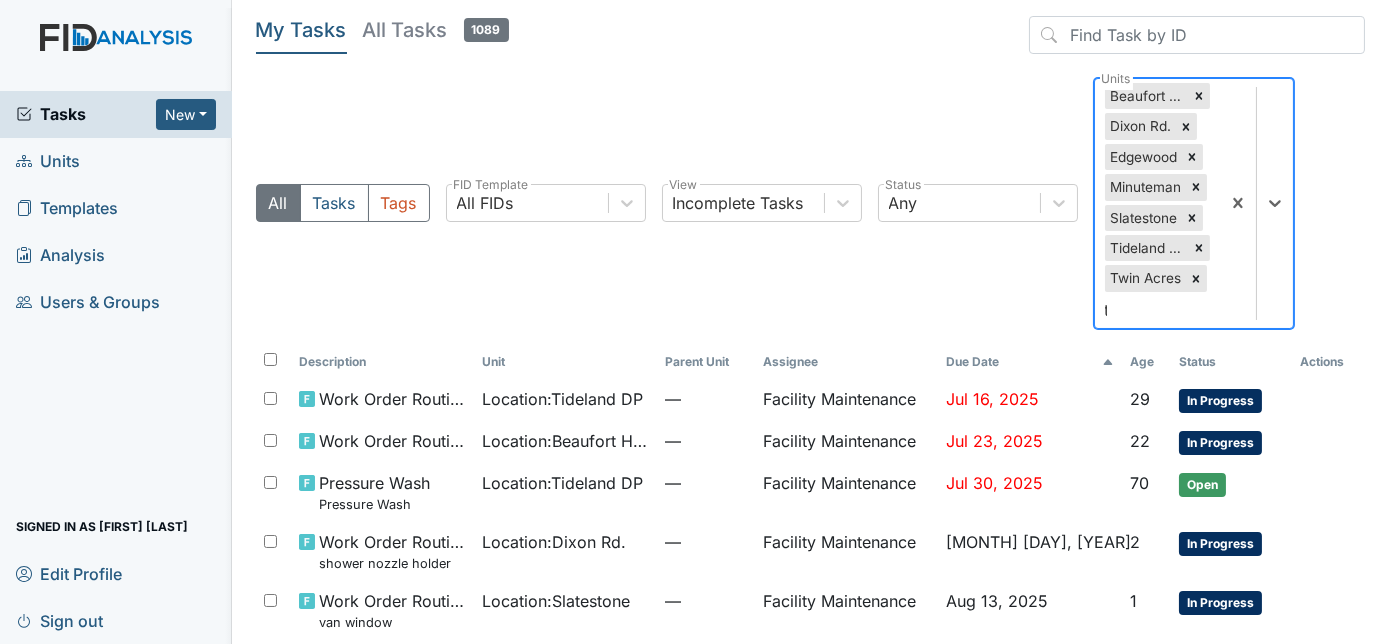 type 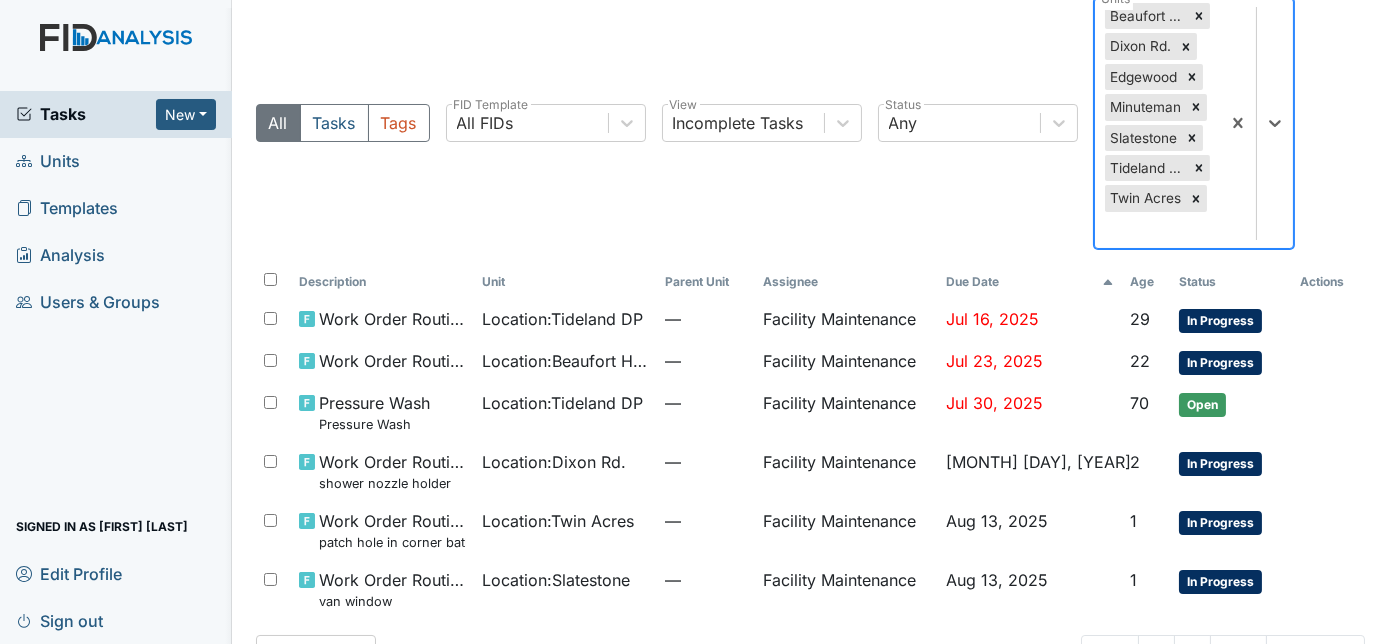 scroll, scrollTop: 139, scrollLeft: 0, axis: vertical 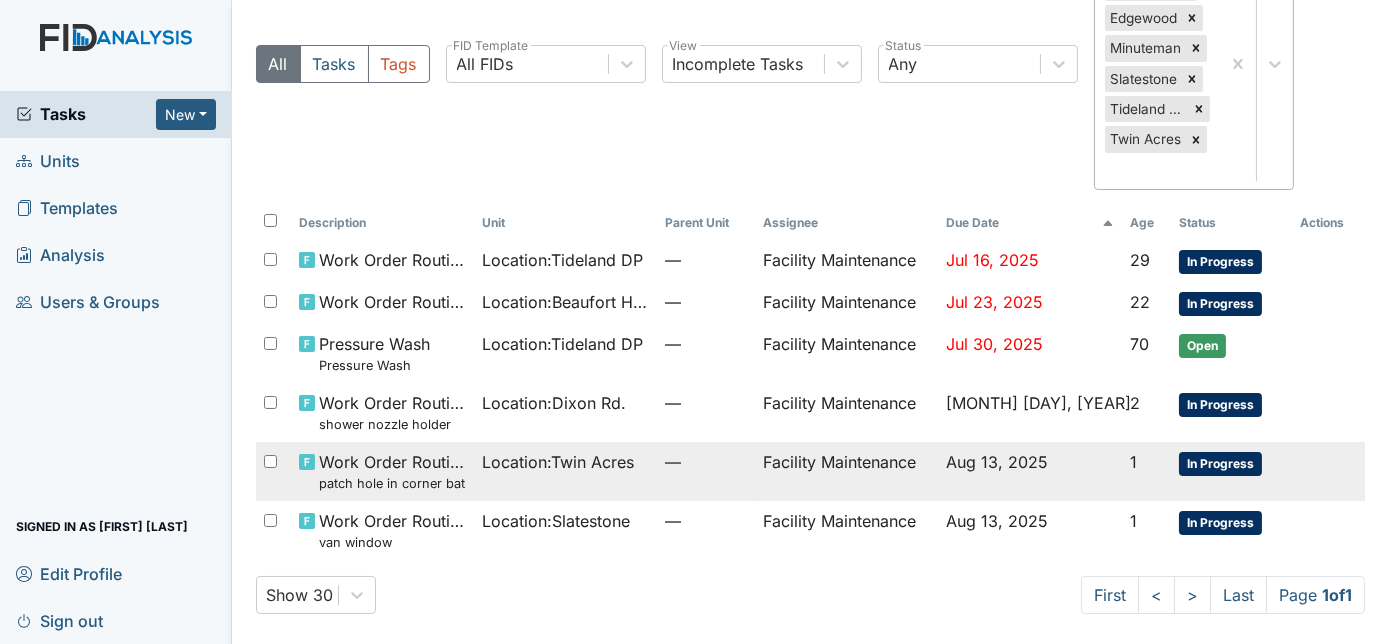 click on "Facility Maintenance" at bounding box center [846, 471] 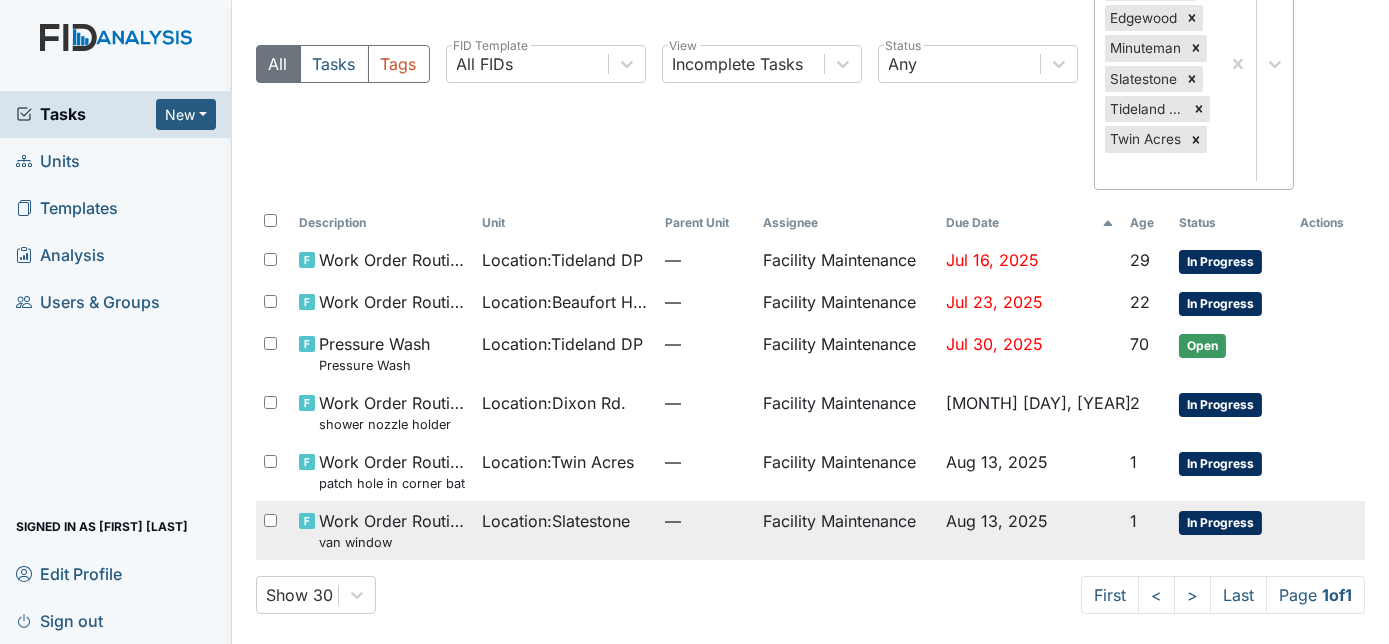click on "Location :  Slatestone" at bounding box center (556, 521) 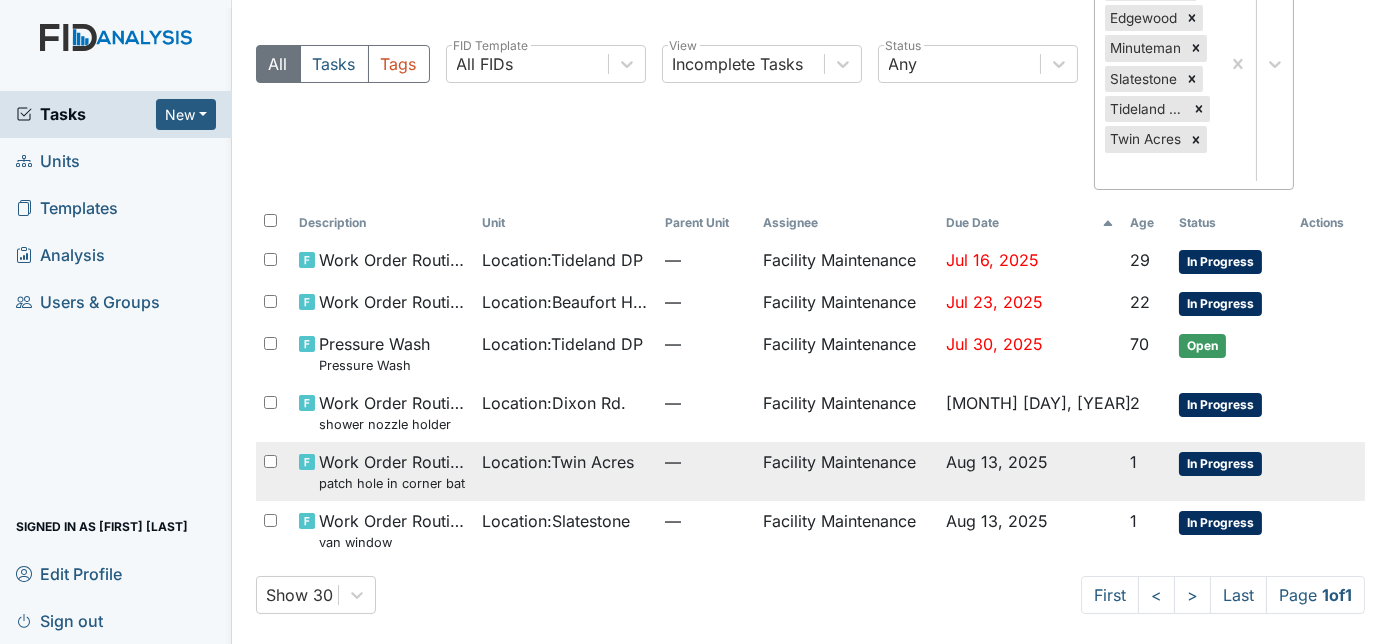 click on "—" at bounding box center (706, 462) 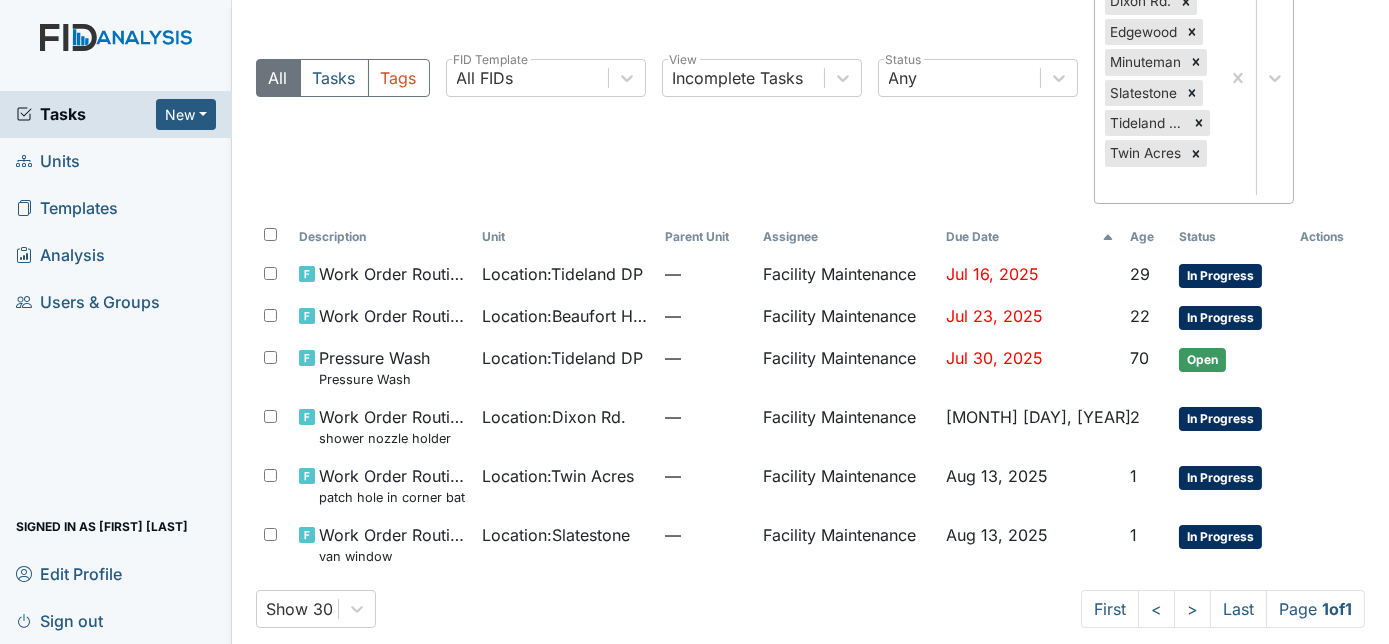 scroll, scrollTop: 139, scrollLeft: 0, axis: vertical 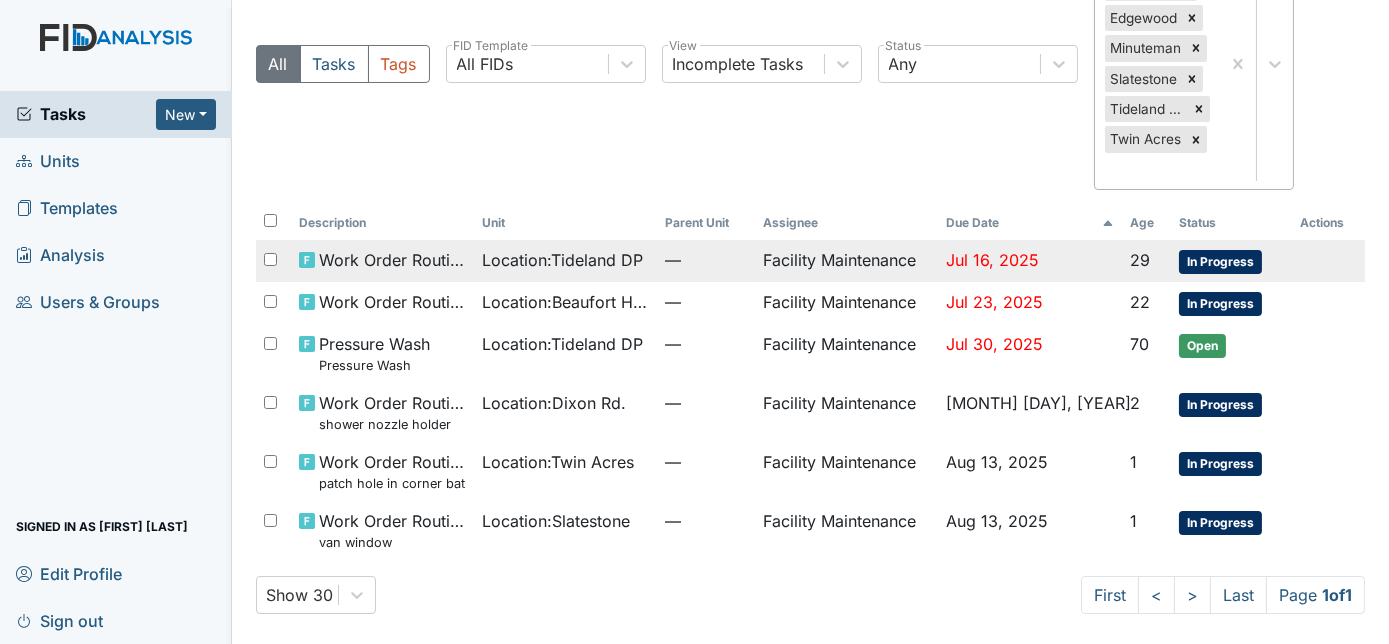 click on "—" at bounding box center (706, 260) 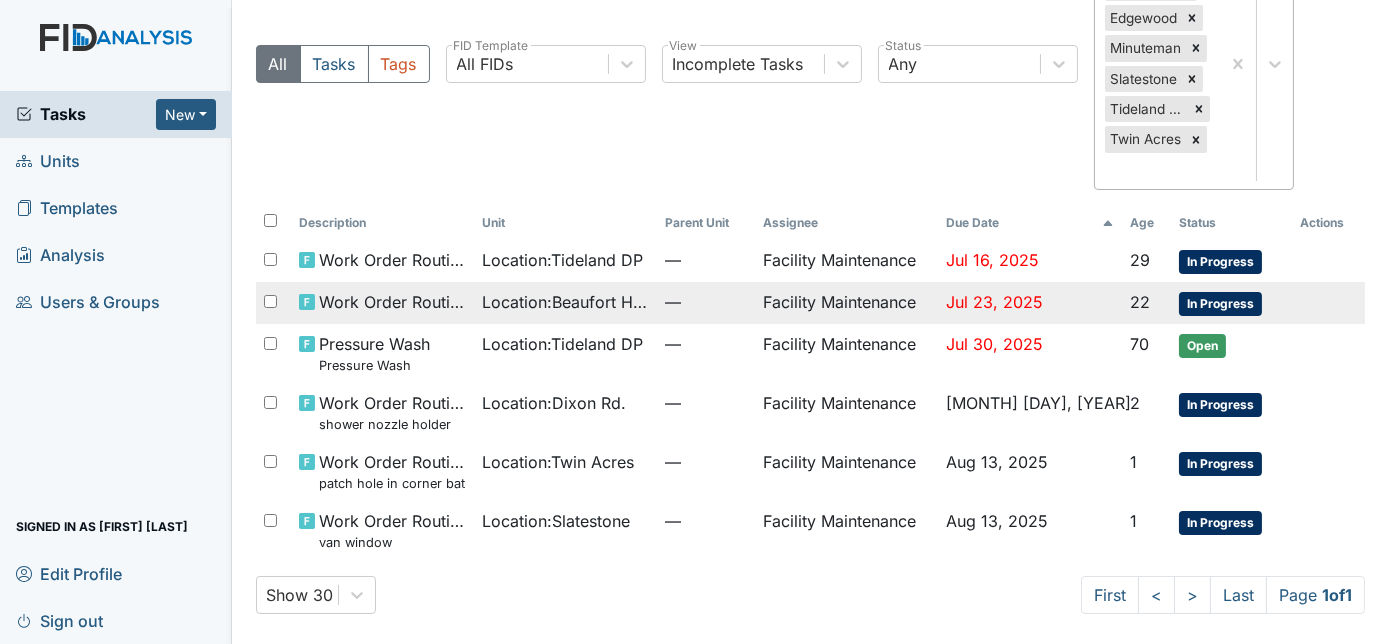 click on "Facility Maintenance" at bounding box center (846, 303) 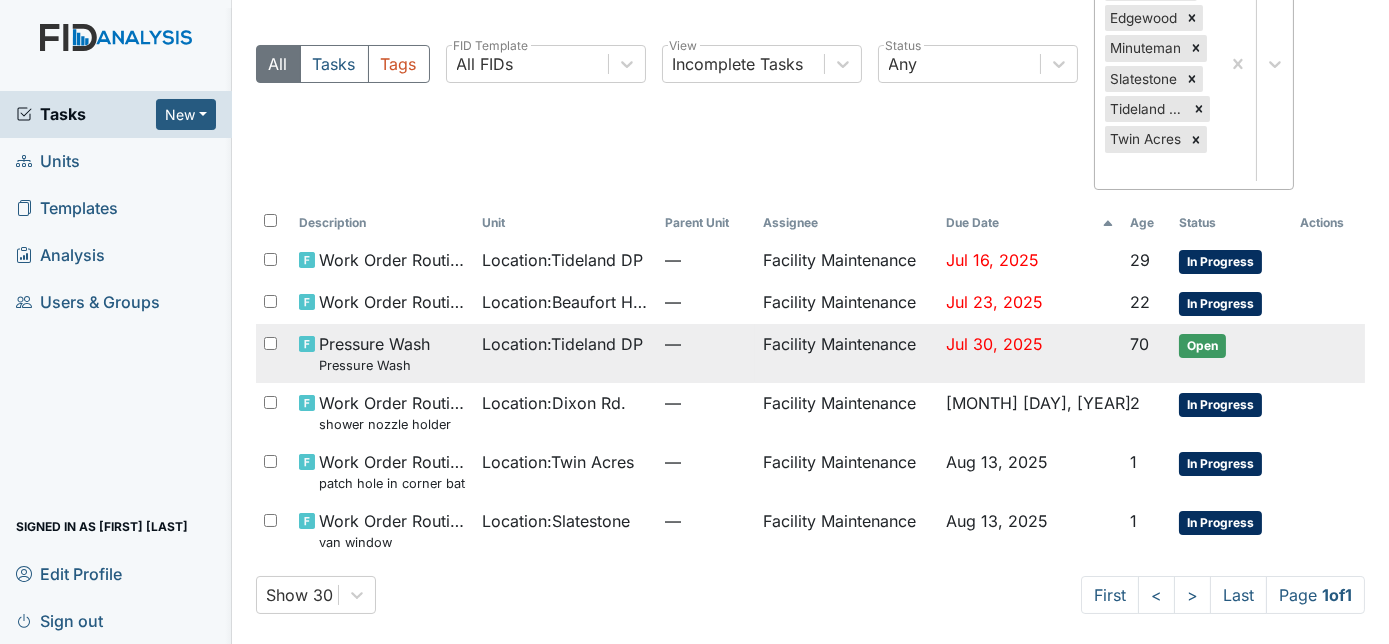 click on "—" at bounding box center (706, 353) 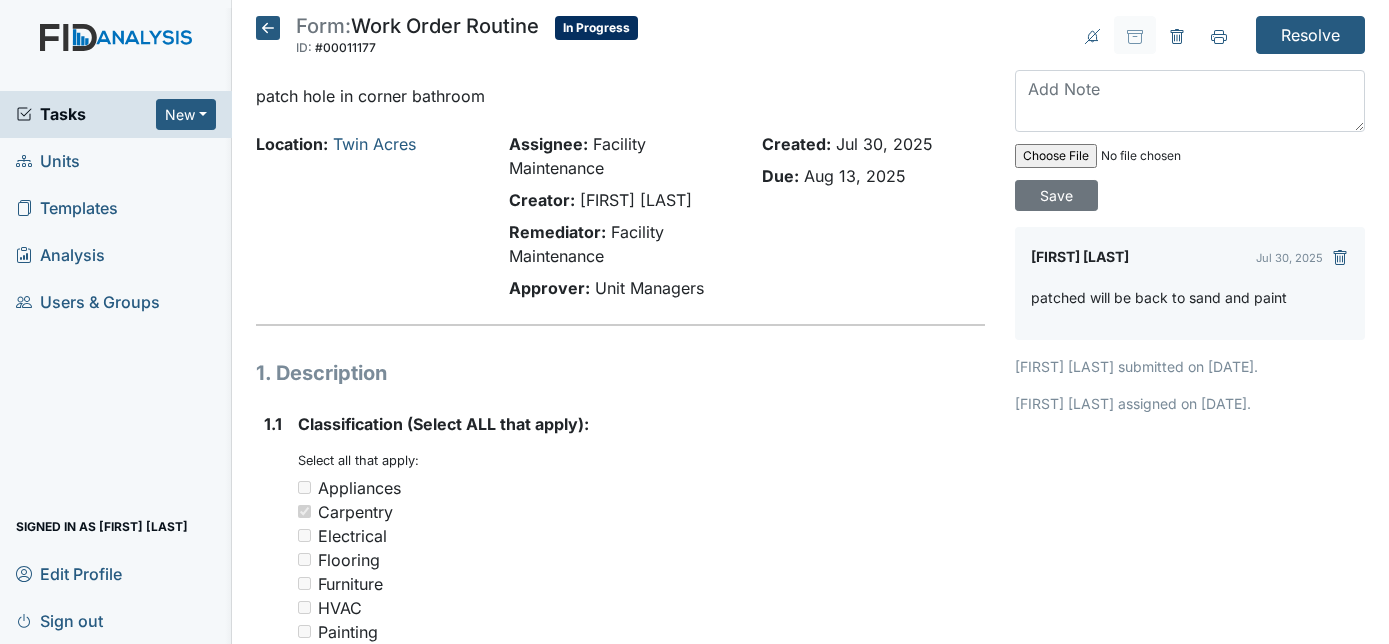 scroll, scrollTop: 0, scrollLeft: 0, axis: both 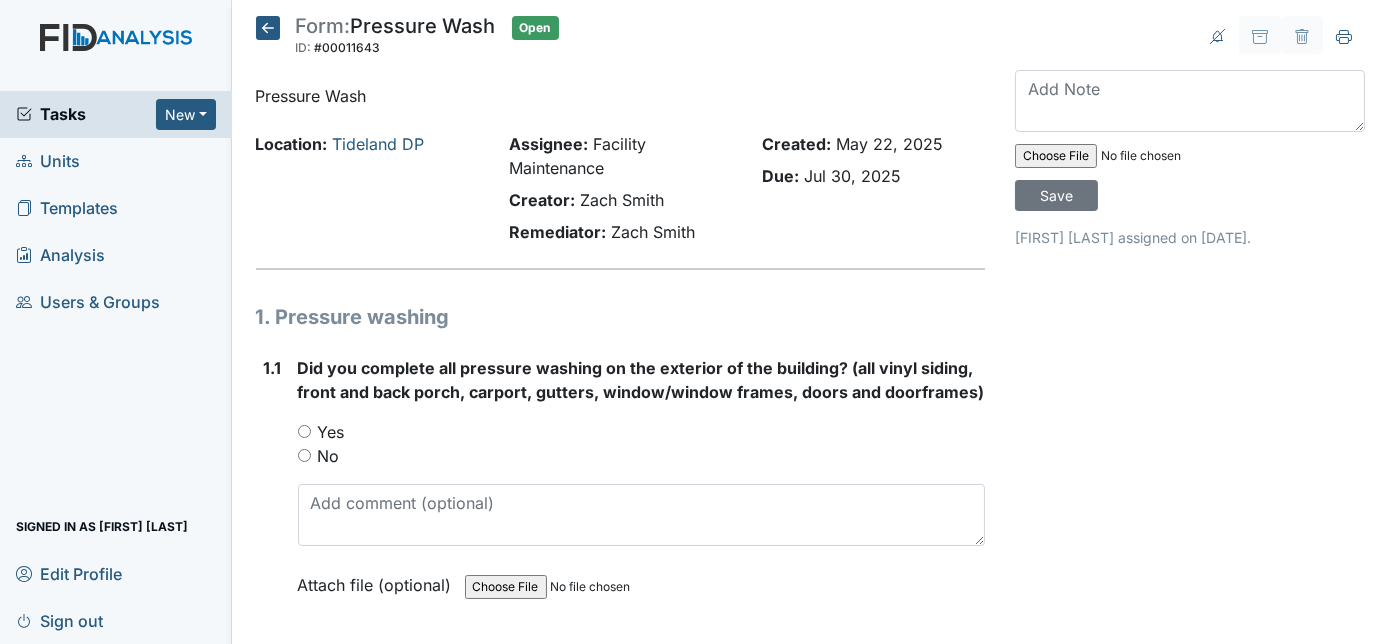 click on "Yes" at bounding box center [304, 431] 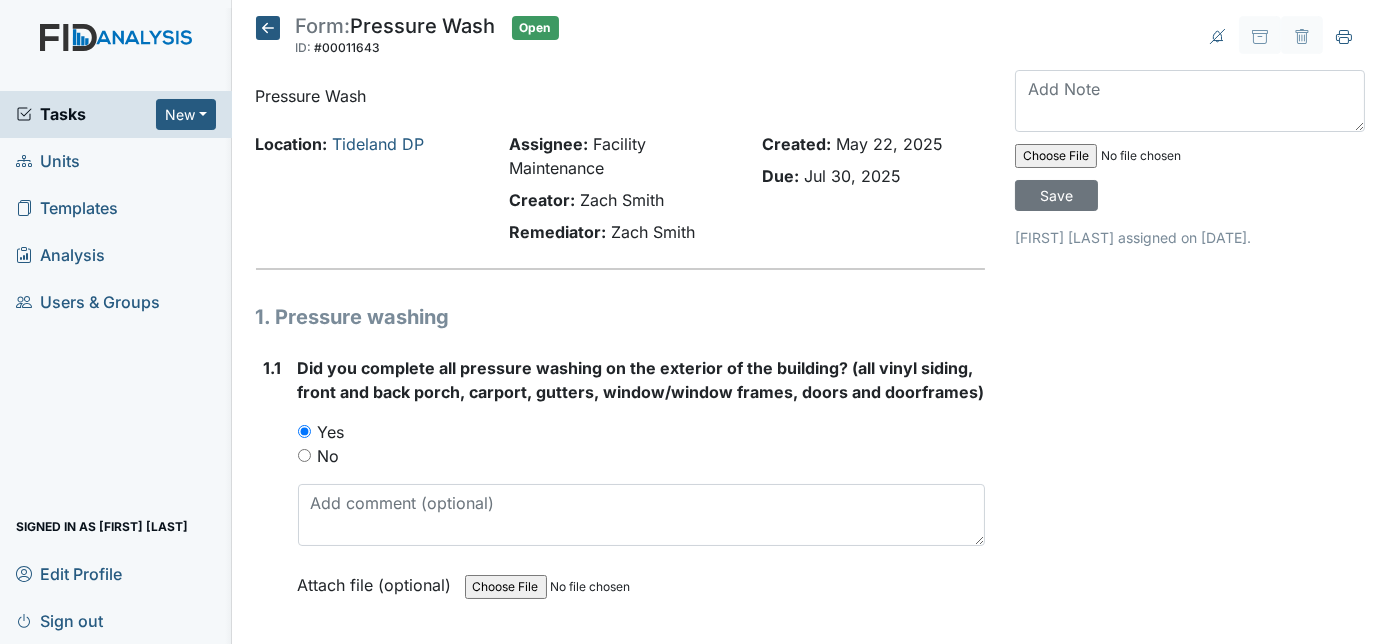 scroll, scrollTop: 66, scrollLeft: 0, axis: vertical 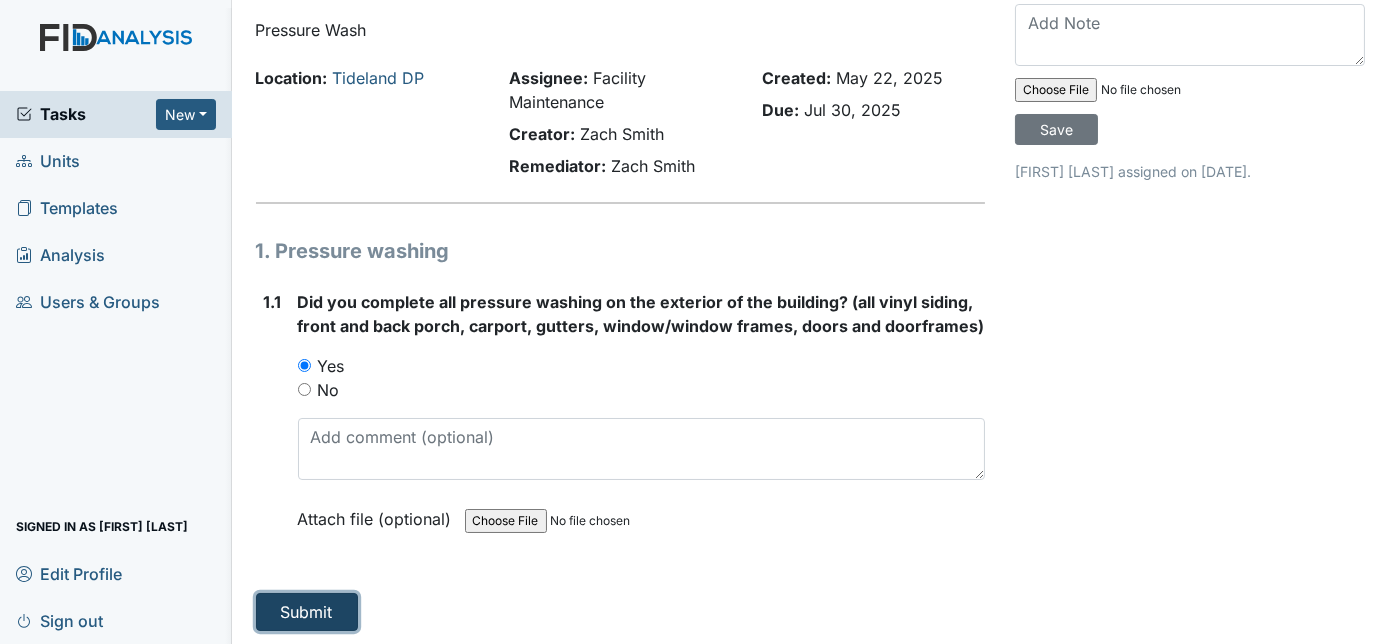 click on "Submit" at bounding box center (307, 612) 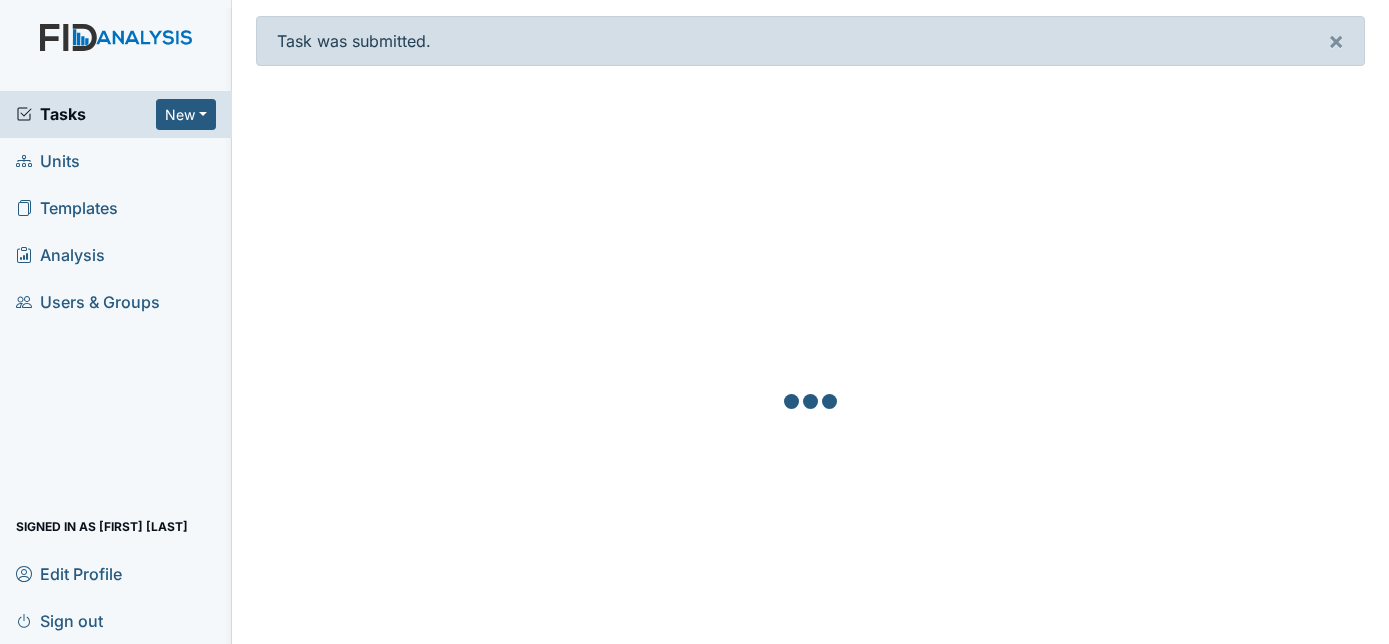 scroll, scrollTop: 0, scrollLeft: 0, axis: both 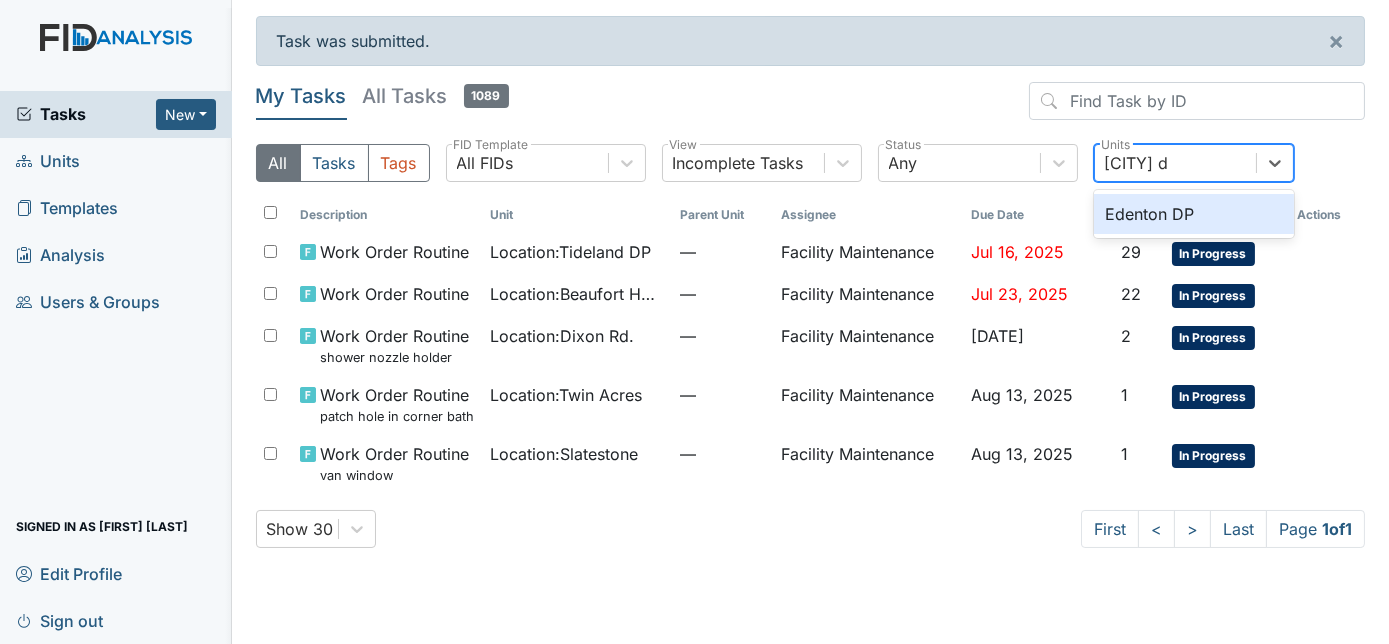 type on "edenton dp" 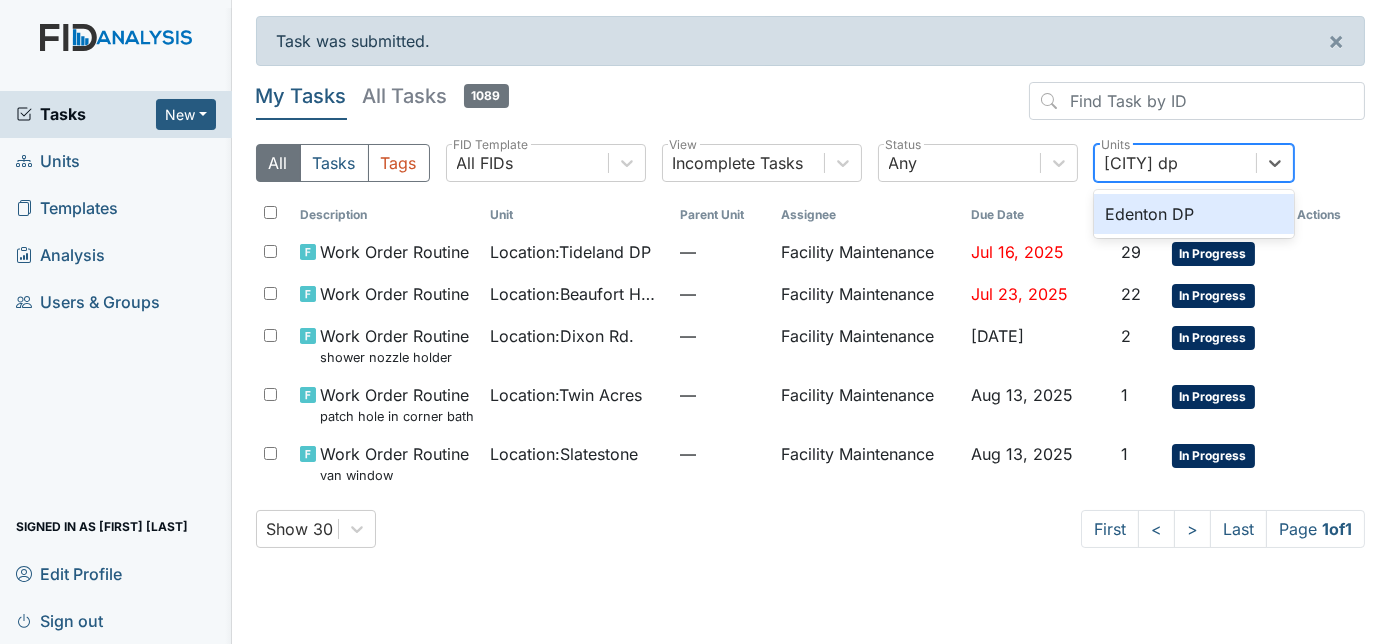 type 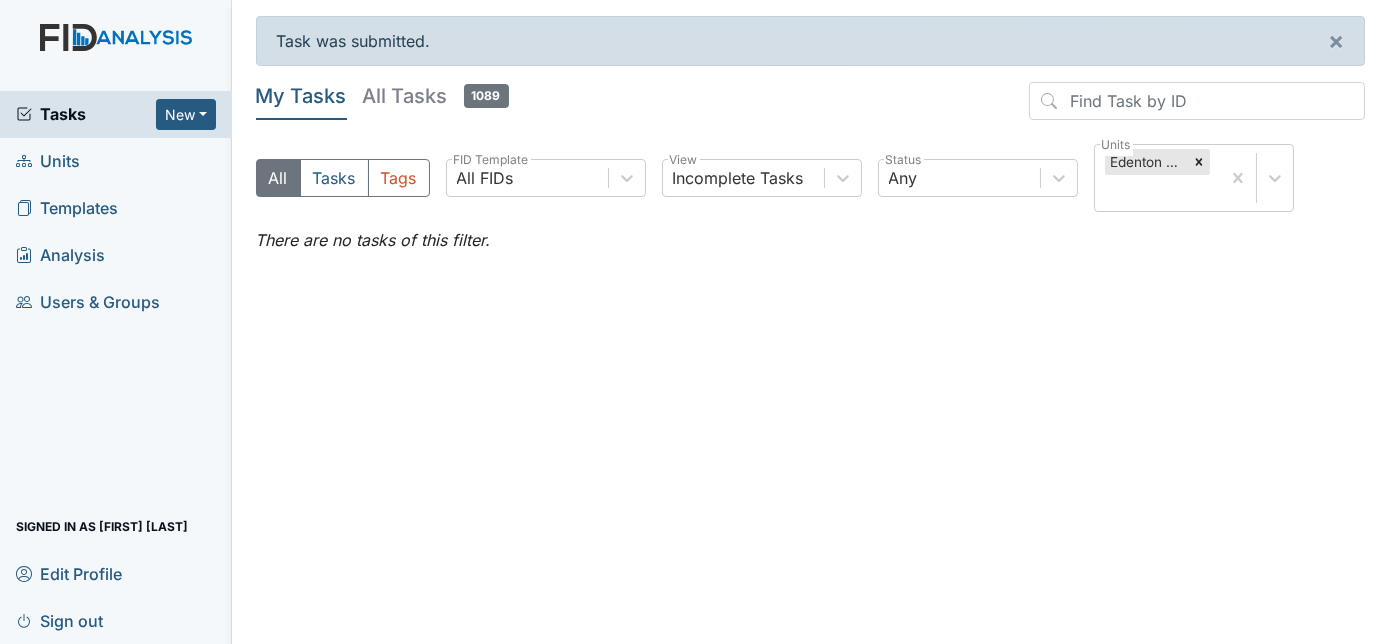 click on "Units" at bounding box center (116, 161) 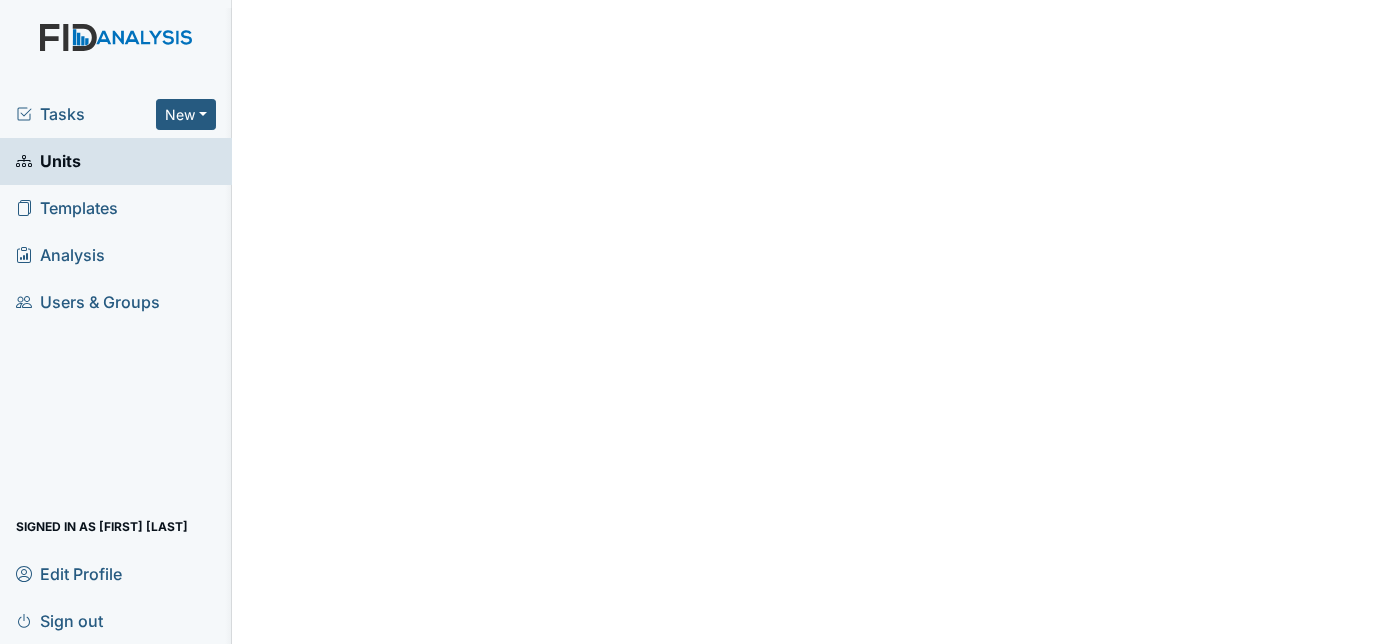 scroll, scrollTop: 0, scrollLeft: 0, axis: both 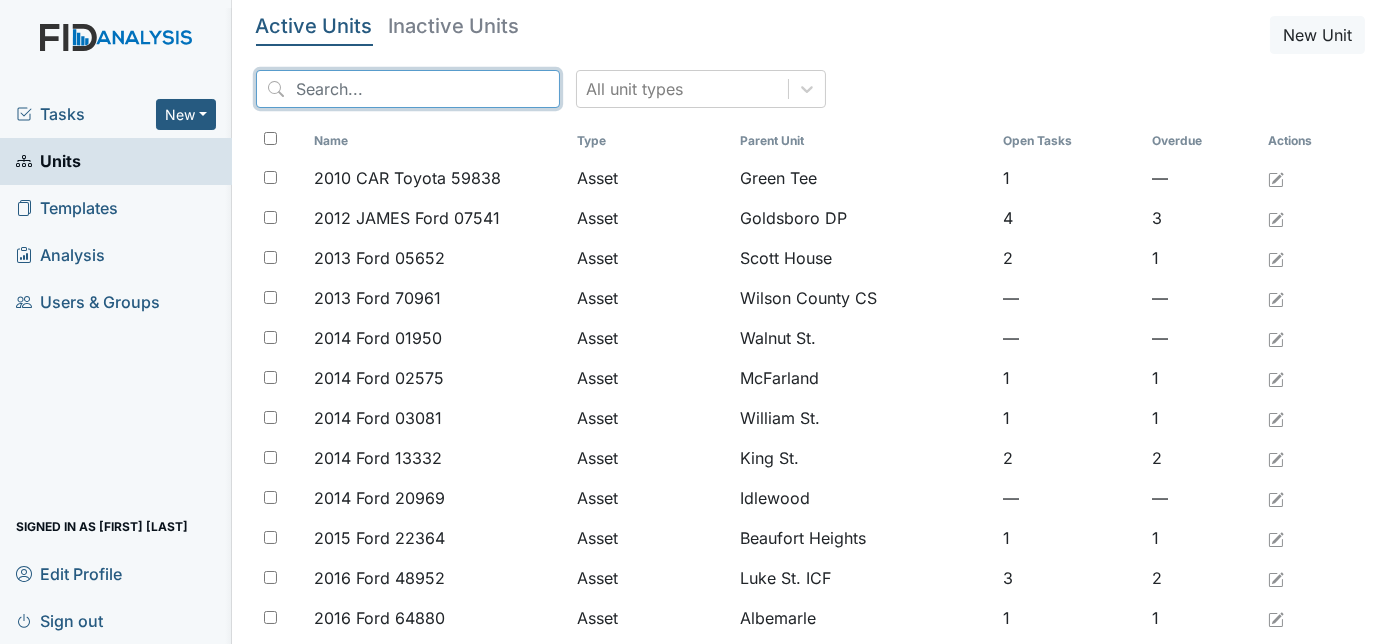 click at bounding box center [408, 89] 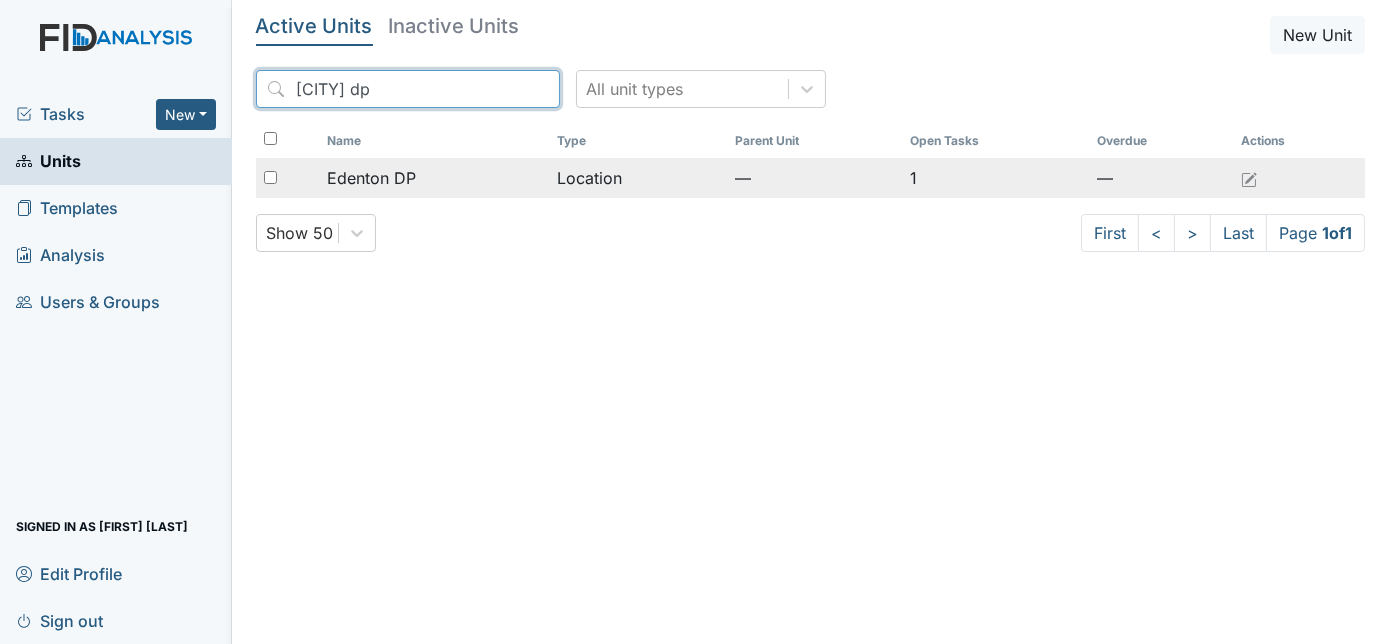 type on "edenton dp" 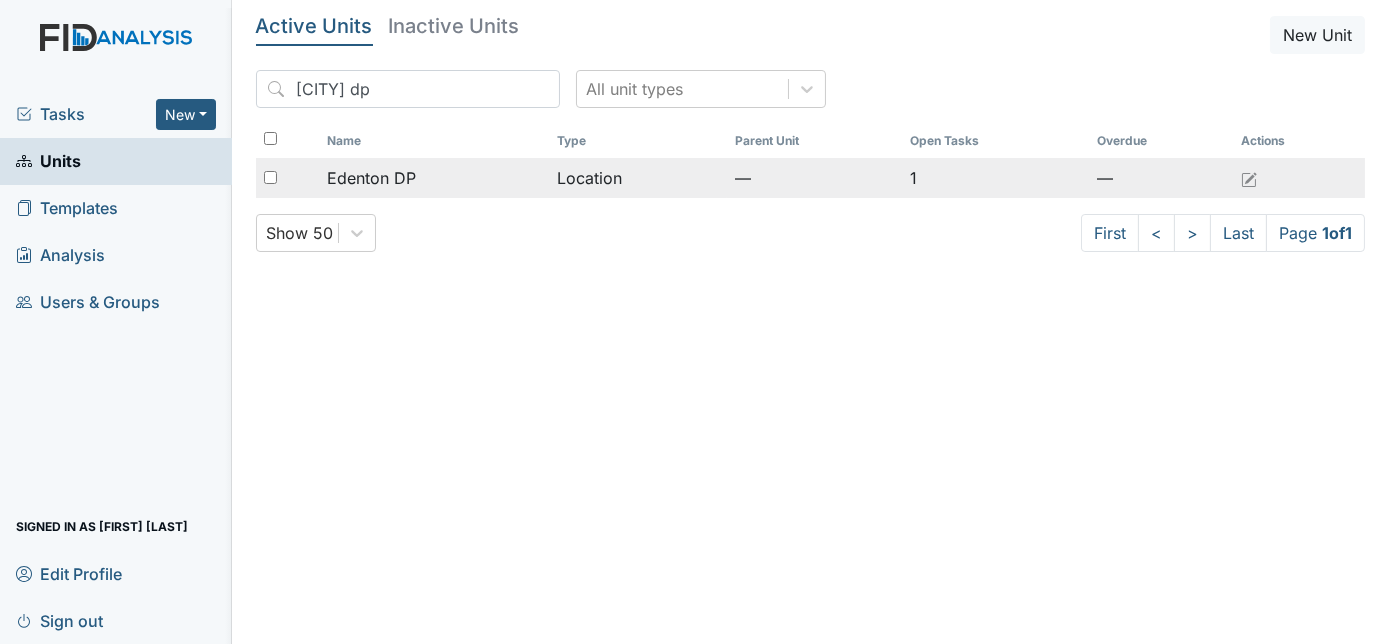 click on "Edenton DP" at bounding box center [434, 178] 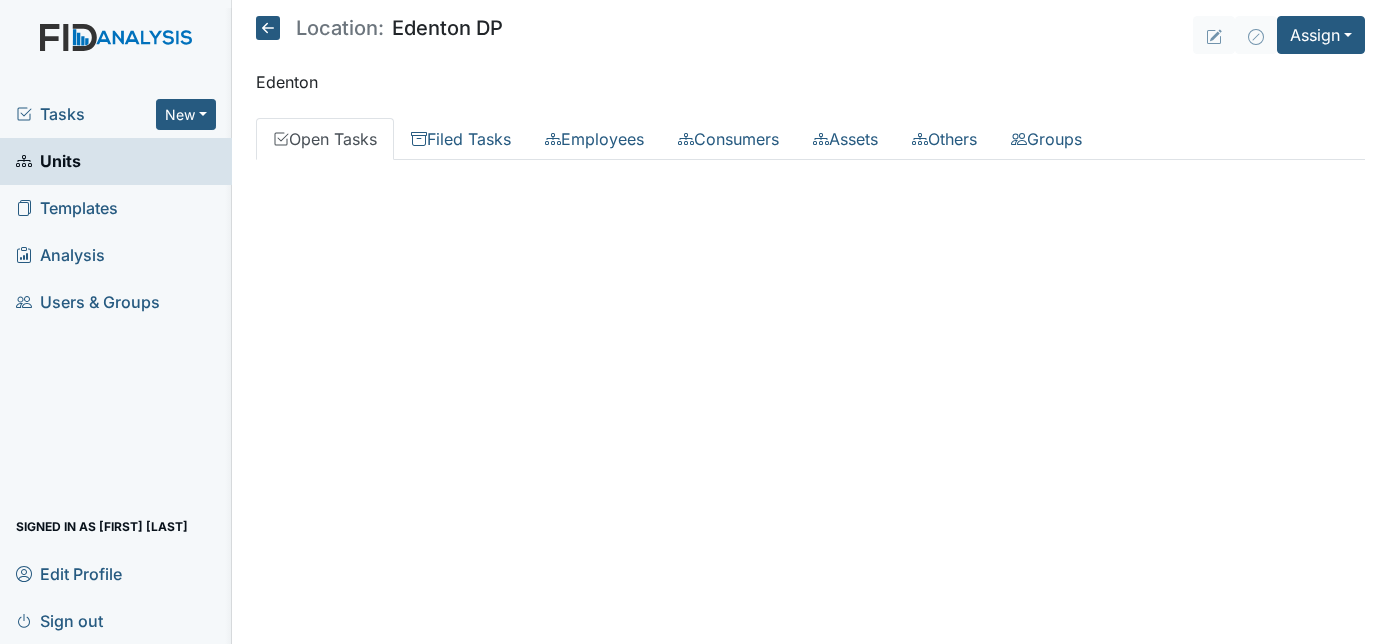 scroll, scrollTop: 0, scrollLeft: 0, axis: both 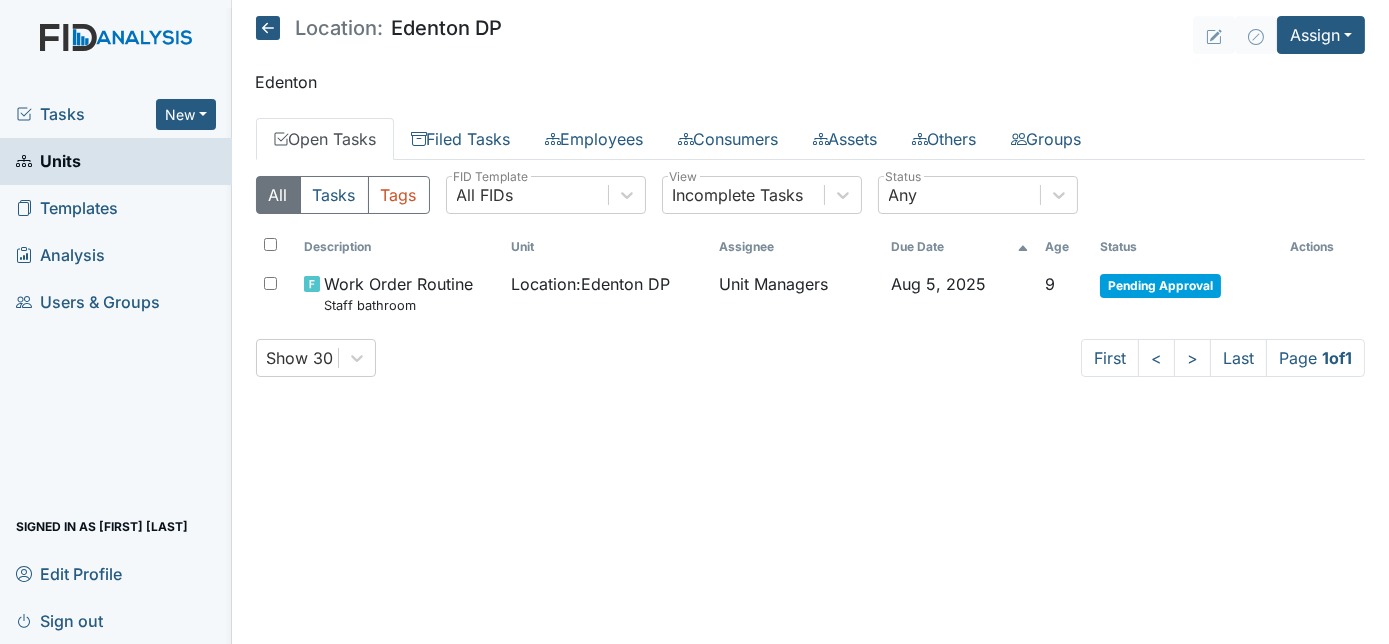 click on "Tasks" at bounding box center (86, 114) 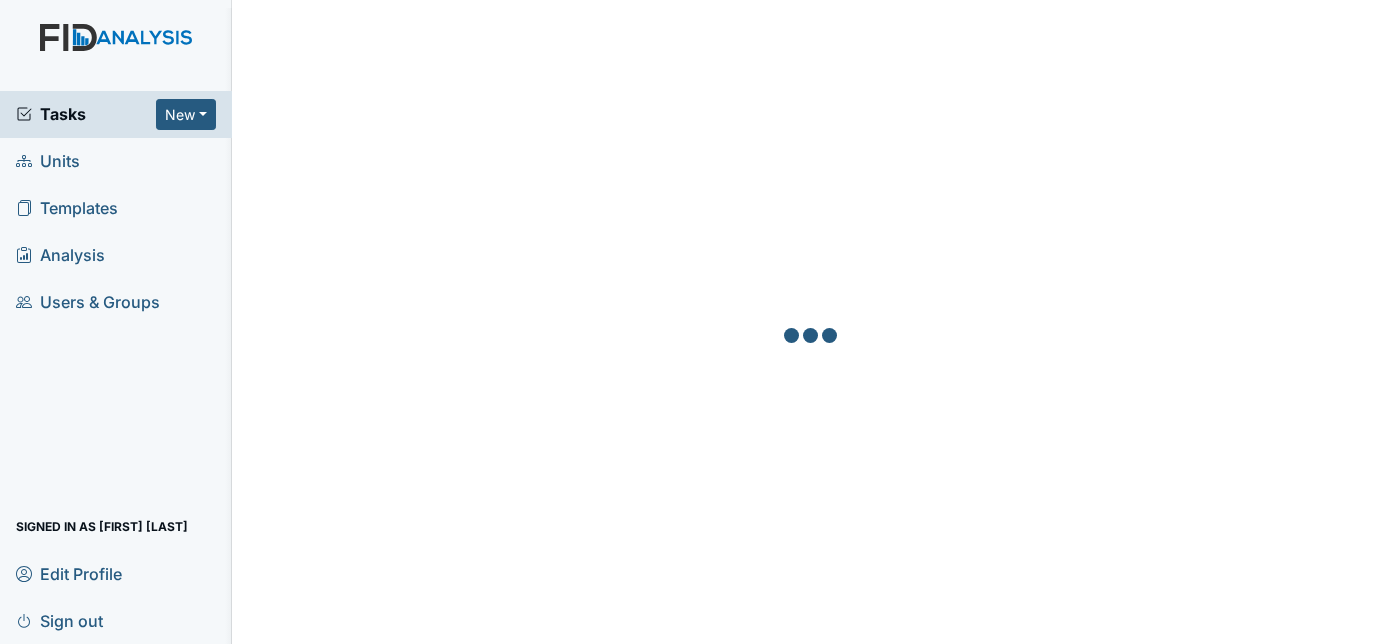 scroll, scrollTop: 0, scrollLeft: 0, axis: both 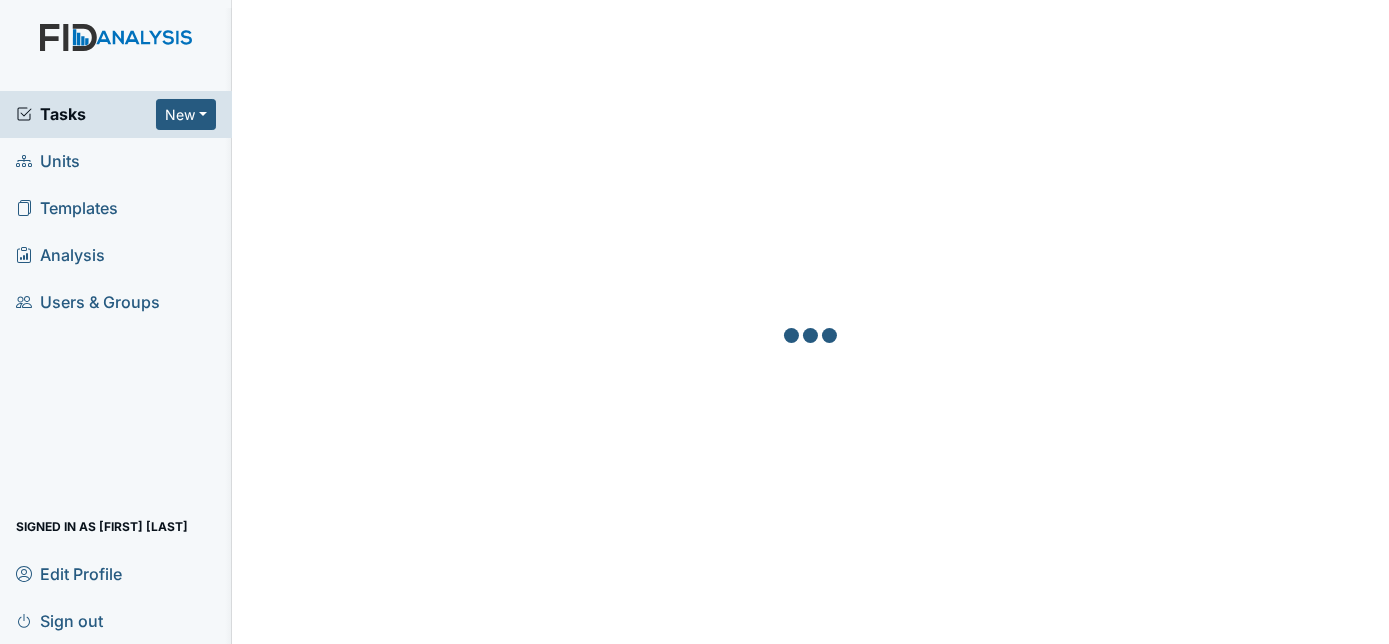 click on "Units" at bounding box center [116, 161] 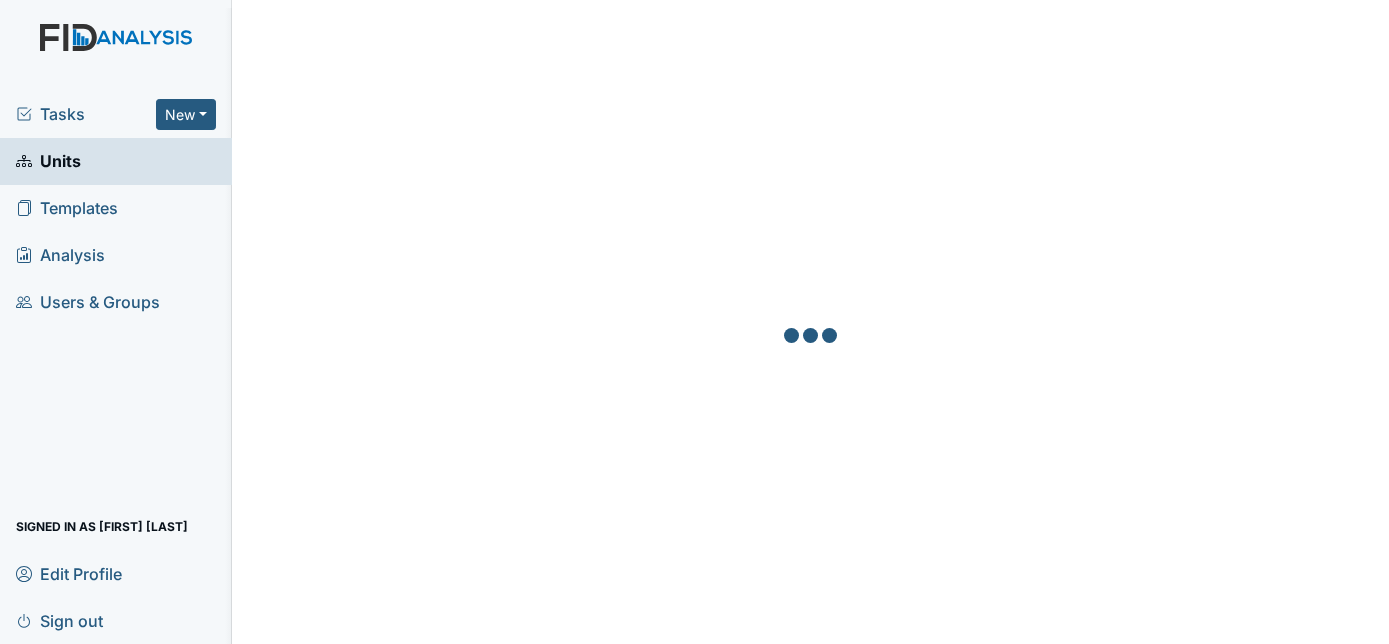 scroll, scrollTop: 0, scrollLeft: 0, axis: both 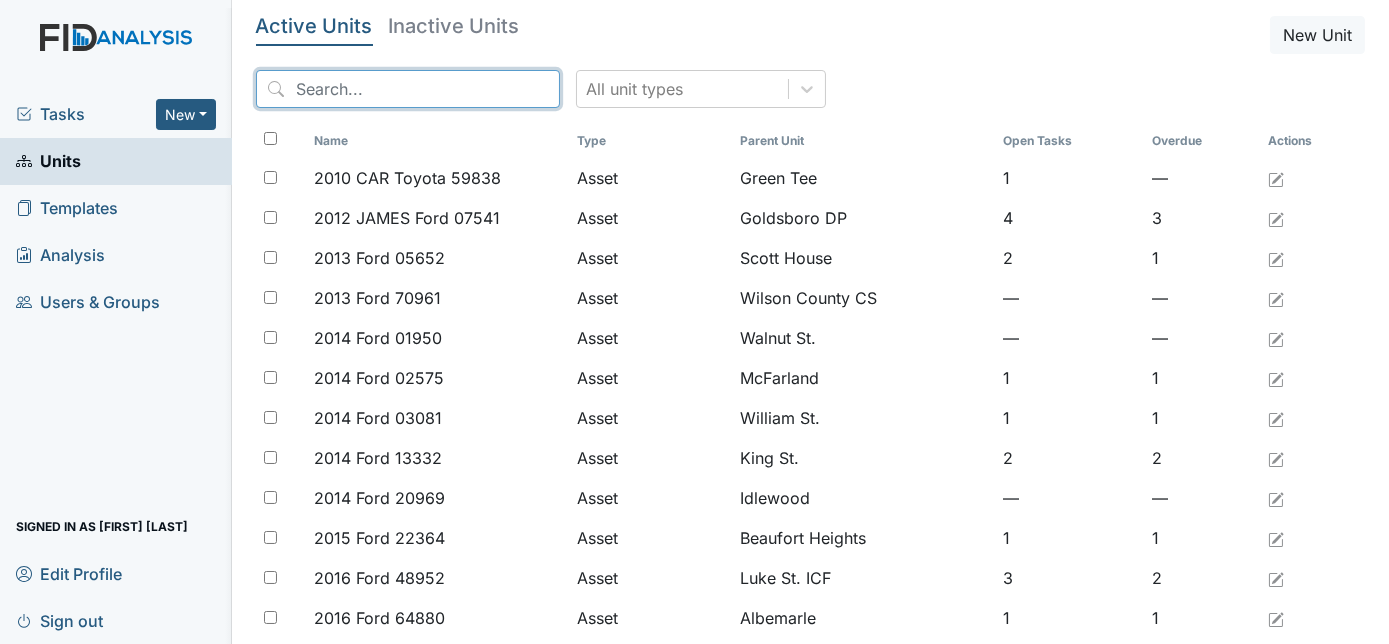 click at bounding box center [408, 89] 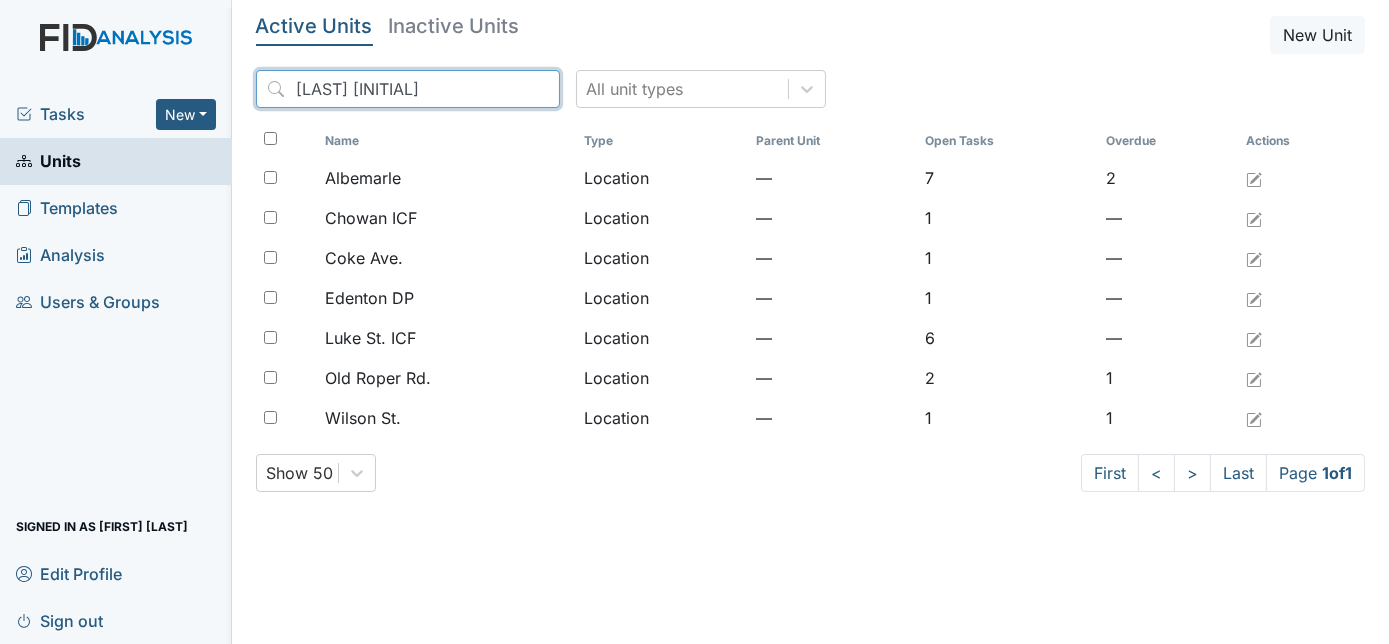 type on "edenton dp" 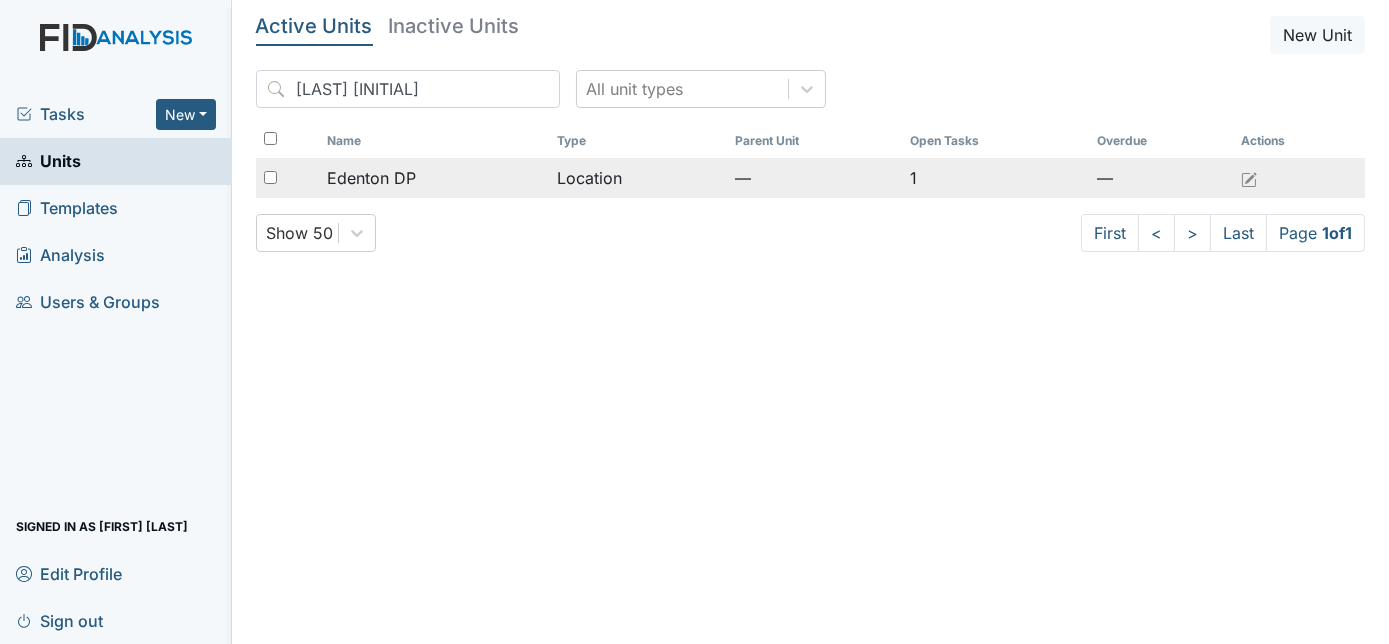click on "Location" at bounding box center (638, 178) 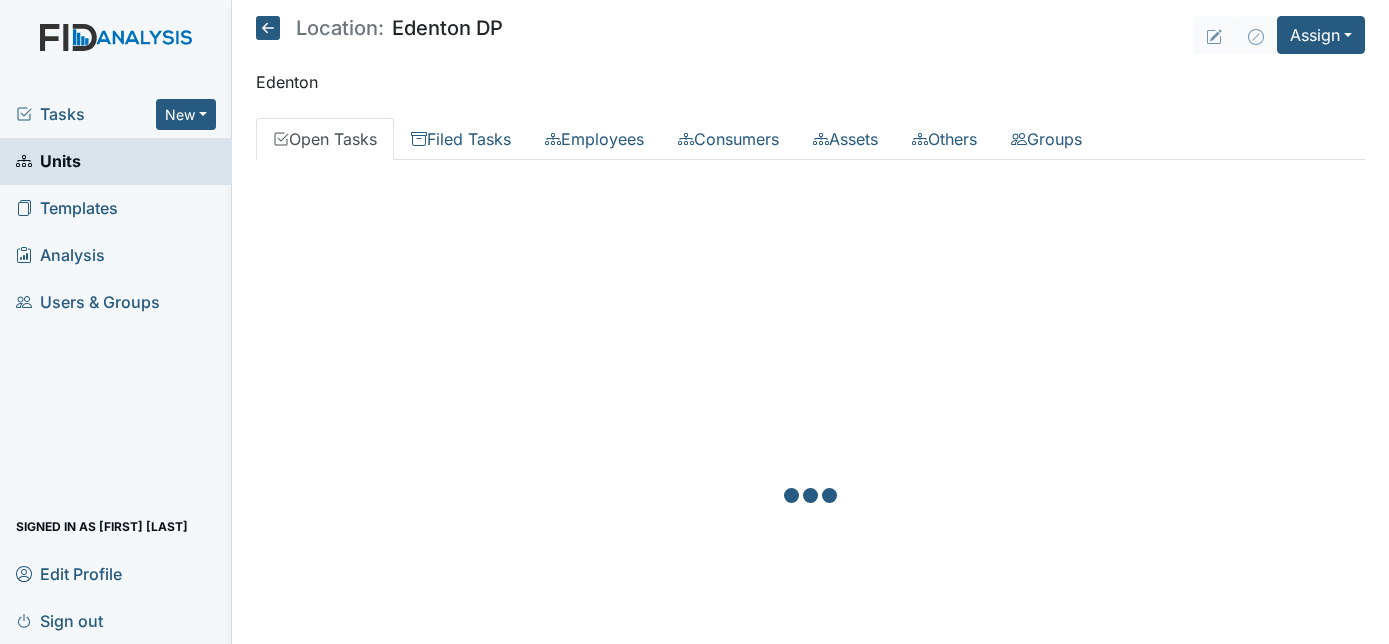 scroll, scrollTop: 0, scrollLeft: 0, axis: both 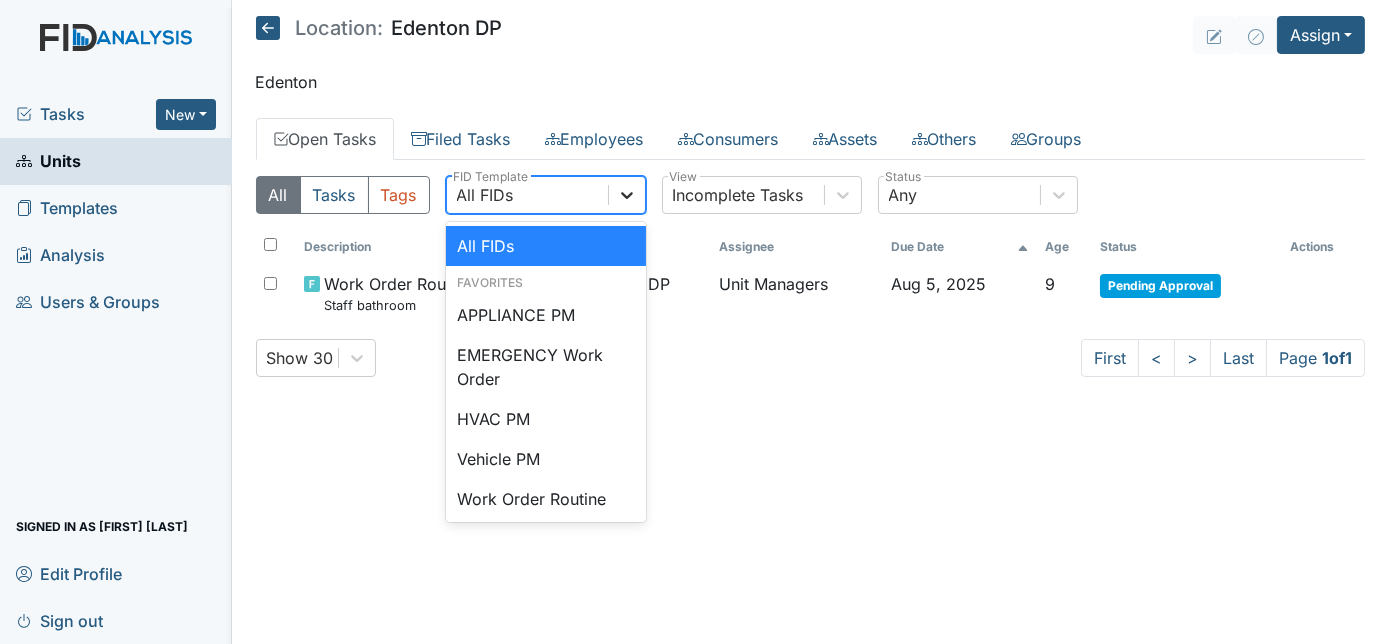 click 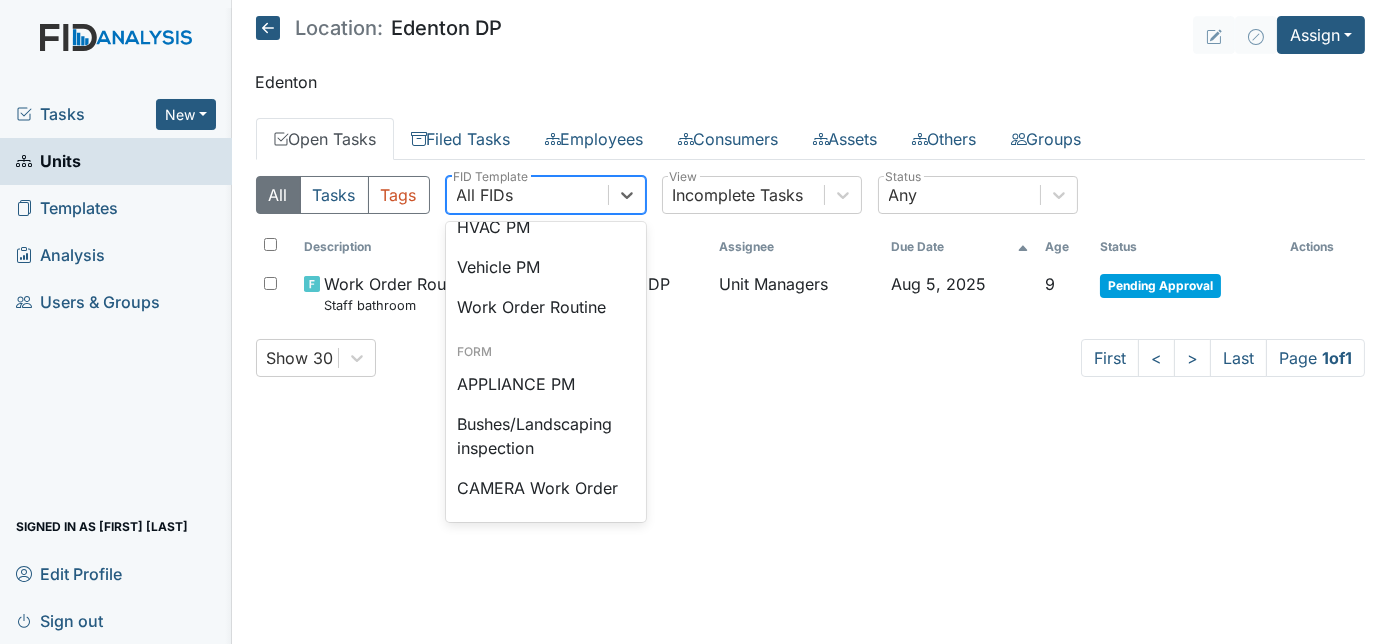 scroll, scrollTop: 200, scrollLeft: 0, axis: vertical 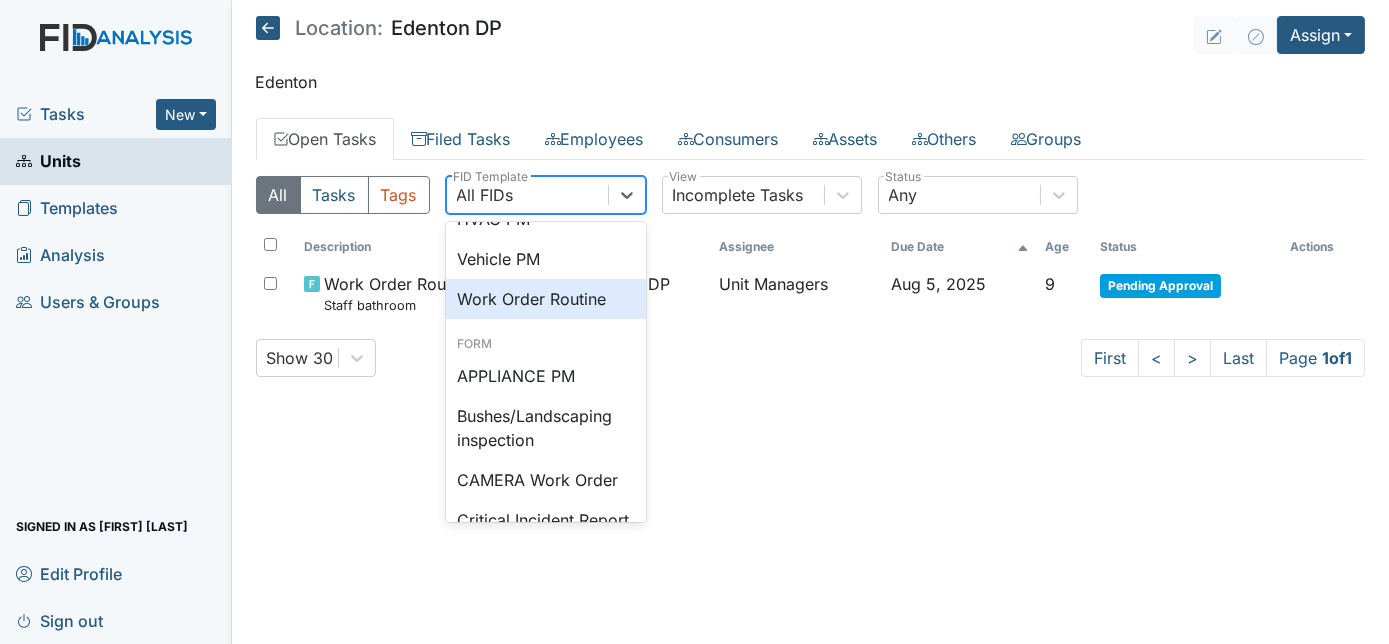 click on "Work Order Routine" at bounding box center [546, 299] 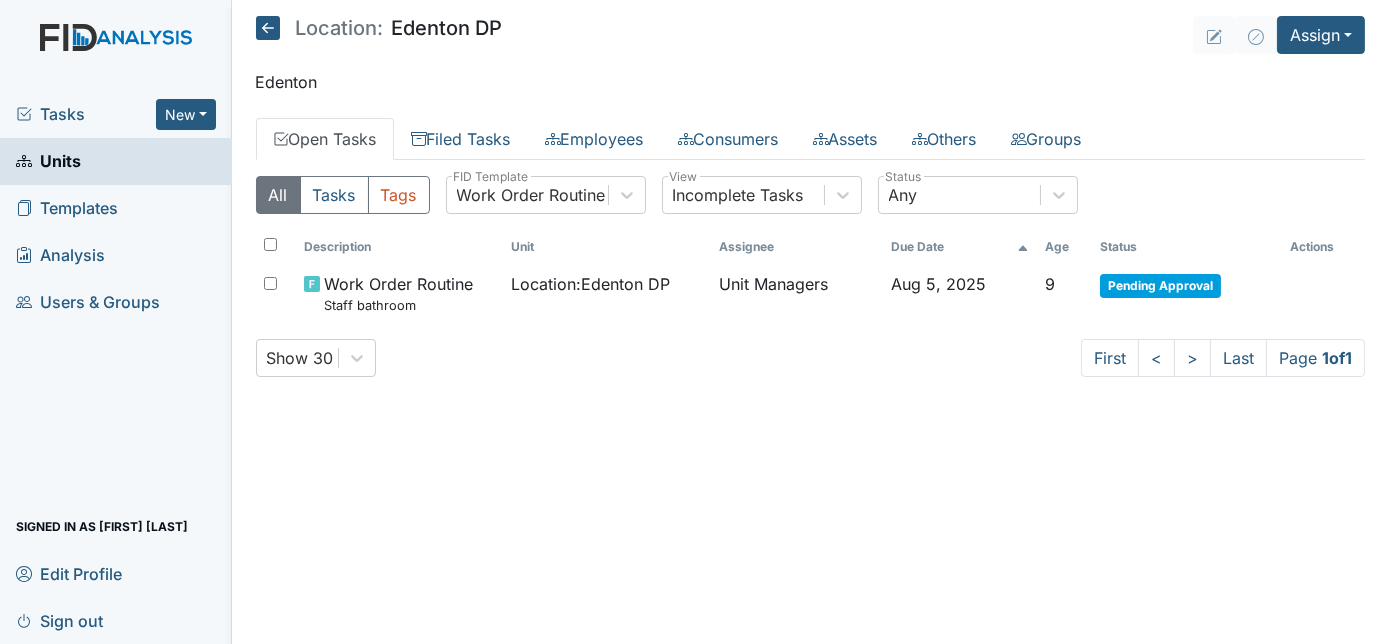 click on "Tasks" at bounding box center [86, 114] 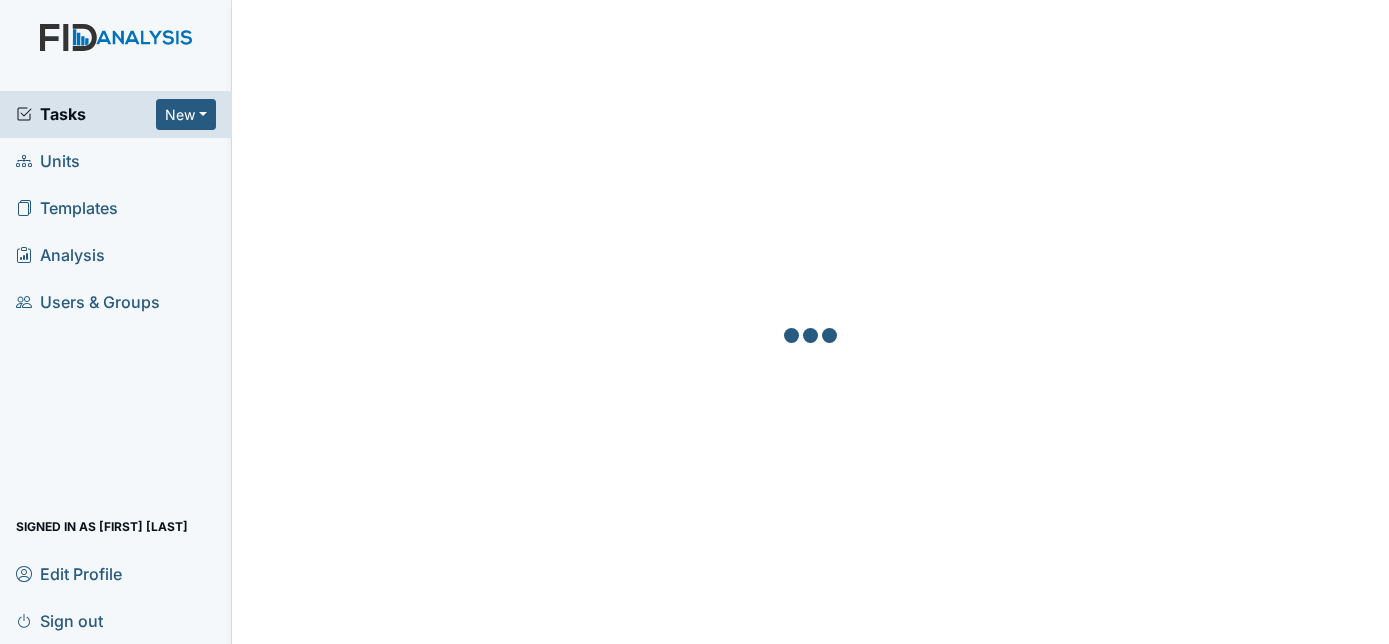 scroll, scrollTop: 0, scrollLeft: 0, axis: both 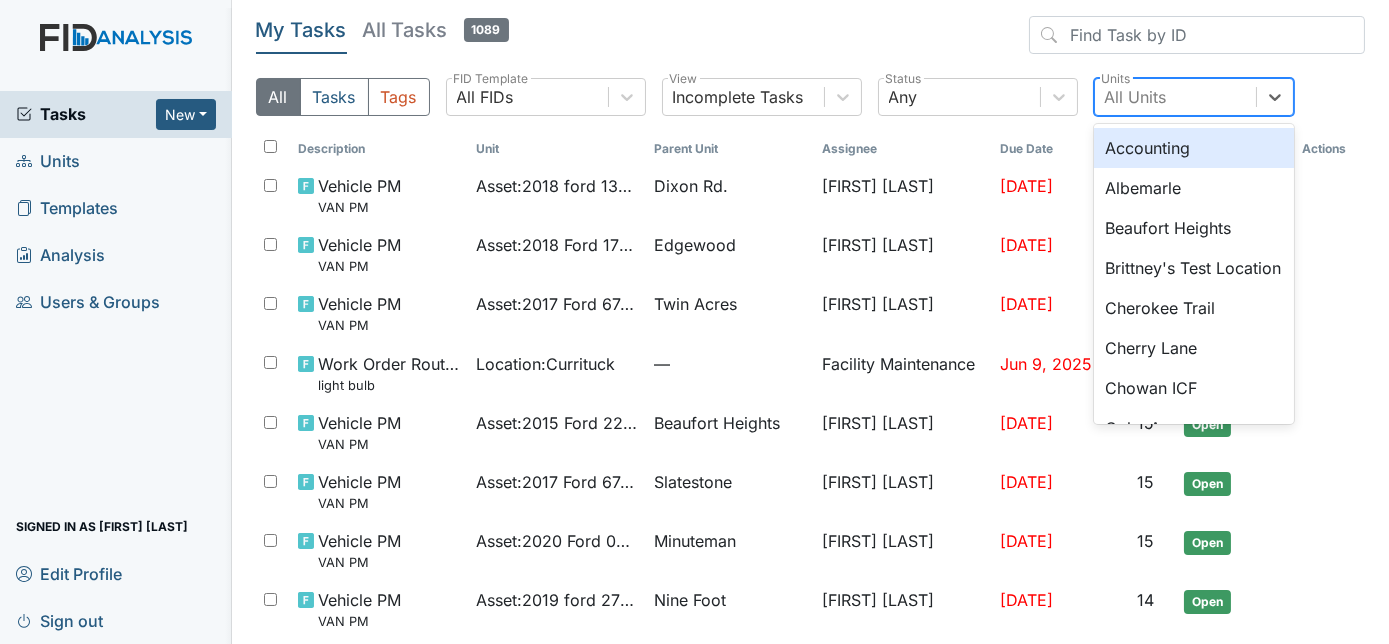 click on "All Units" at bounding box center (1136, 97) 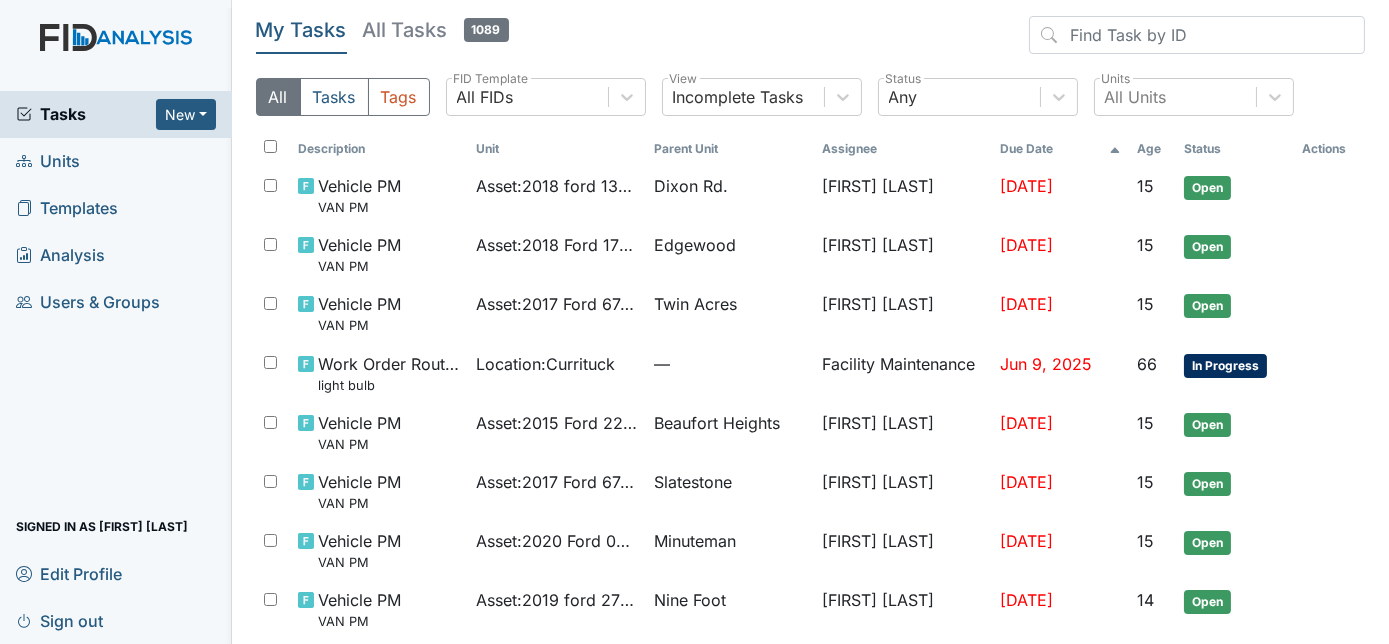 click on "My Tasks   All Tasks   1089 All   Tasks   Tags   All FIDs FID Template Incomplete Tasks View Any Status All Units Units Description Unit Parent Unit Assignee Due Date Age Status Actions Vehicle PM VAN PM Asset :  2018 ford 13242 Dixon Rd. George Walton May 27, 2025 15 Open Vehicle PM VAN PM Asset :  2018	Ford	17643 Edgewood George Walton May 27, 2025 15 Open Vehicle PM VAN PM Asset :  2017	Ford	67435 Twin Acres George Walton May 27, 2025 15 Open Work Order Routine light bulb Location :  Currituck — Facility Maintenance  Jun 9, 2025 66 In Progress Vehicle PM VAN PM Asset :  2015	Ford	22364 Beaufort Heights George Walton Jun 27, 2025 15 Open Vehicle PM VAN PM Asset :  2017	Ford	67436 Slatestone George Walton Jun 27, 2025 15 Open Vehicle PM VAN PM Asset :  2020	Ford	02107 Minuteman George Walton Jun 27, 2025 15 Open Vehicle PM VAN PM Asset :  2019 ford 27549 Nine Foot George Walton Jul 6, 2025 14 Open Vehicle PM VAN PM Asset :  2017	Ford	62225 Grey Fox Run George Walton Jul 6, 2025 17 Open Vehicle PM VAN PM" at bounding box center [811, 322] 